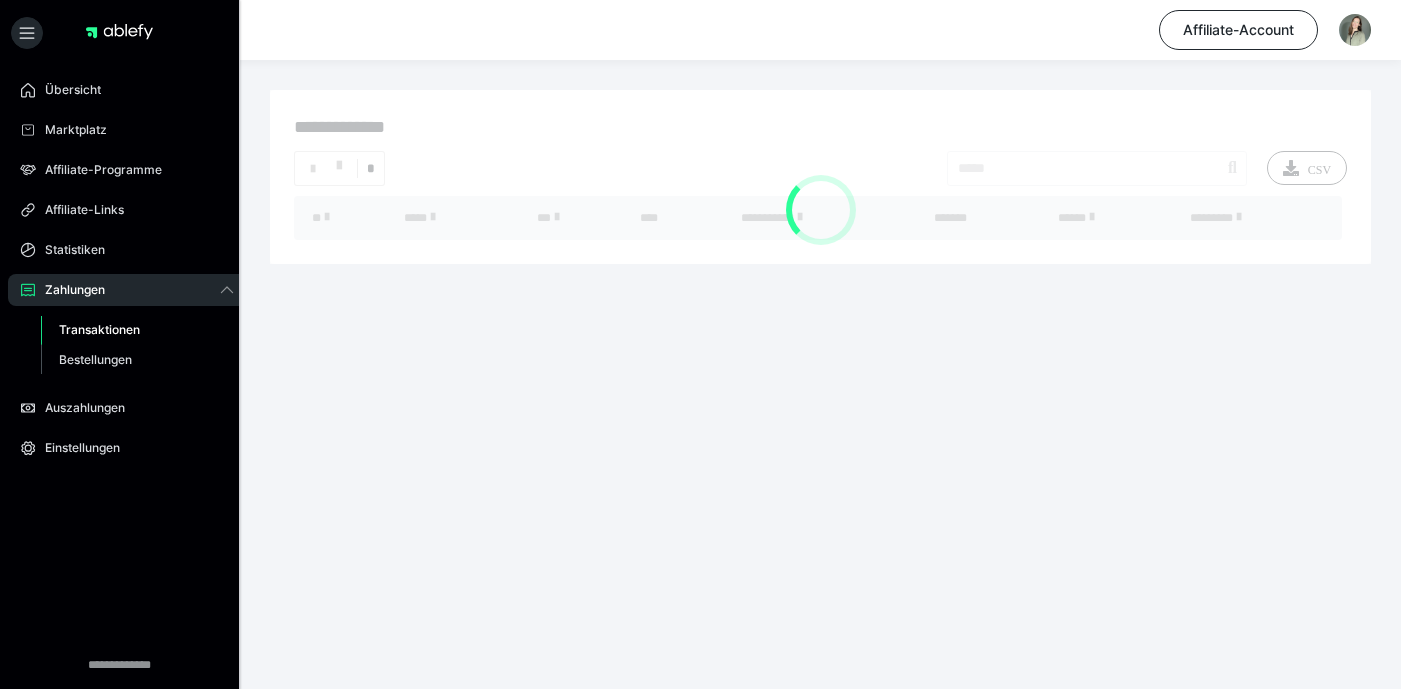 scroll, scrollTop: 0, scrollLeft: 0, axis: both 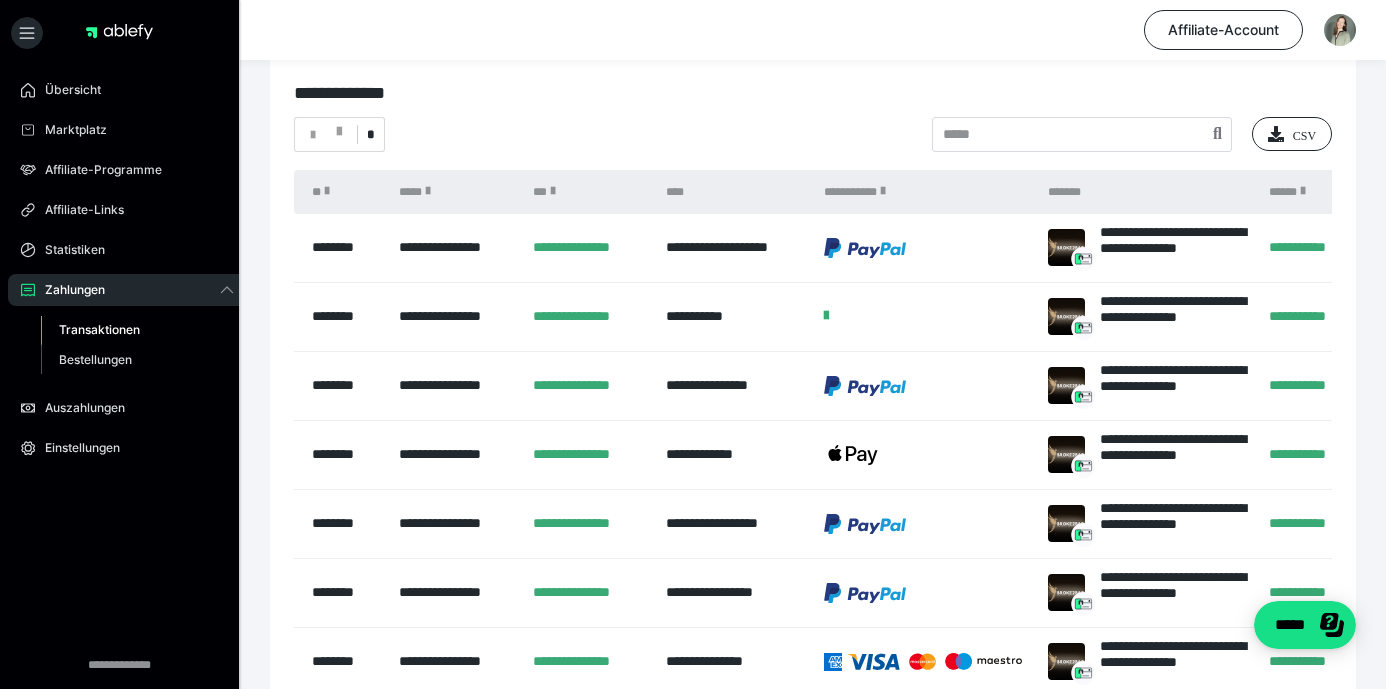 click on "Transaktionen" at bounding box center (99, 329) 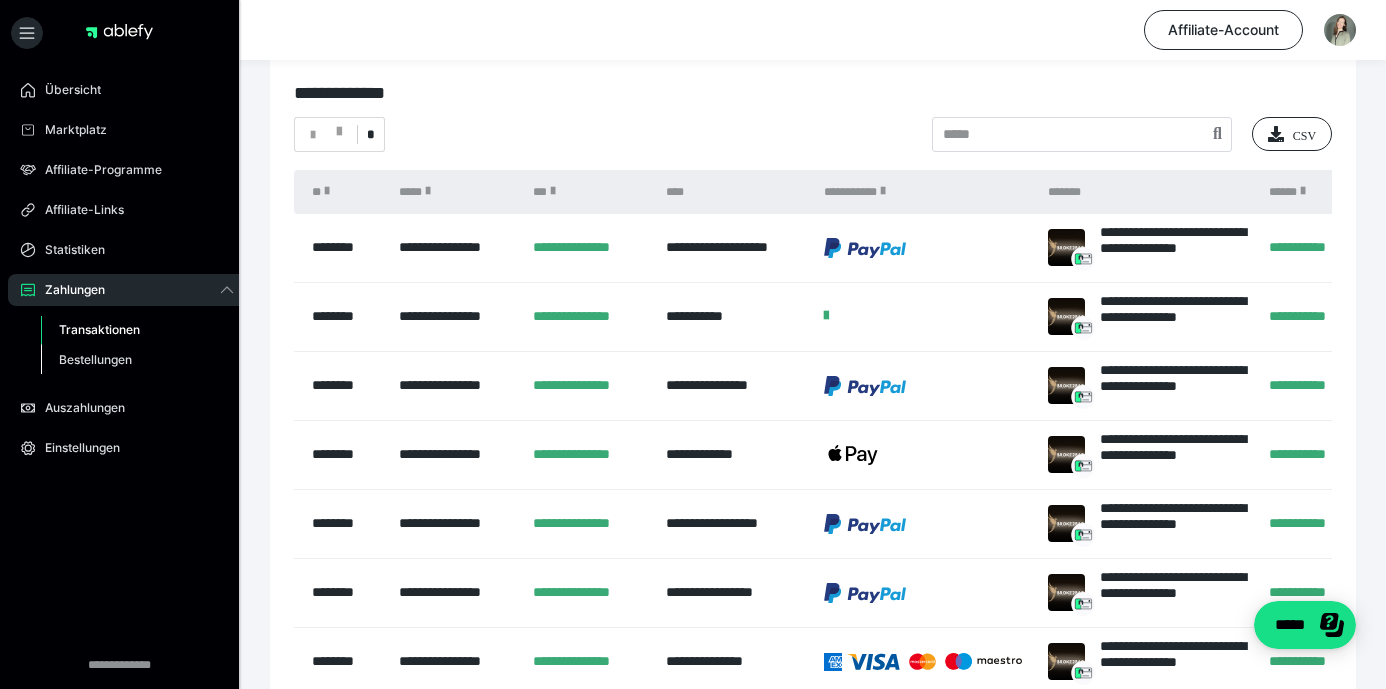 click on "Bestellungen" at bounding box center (95, 359) 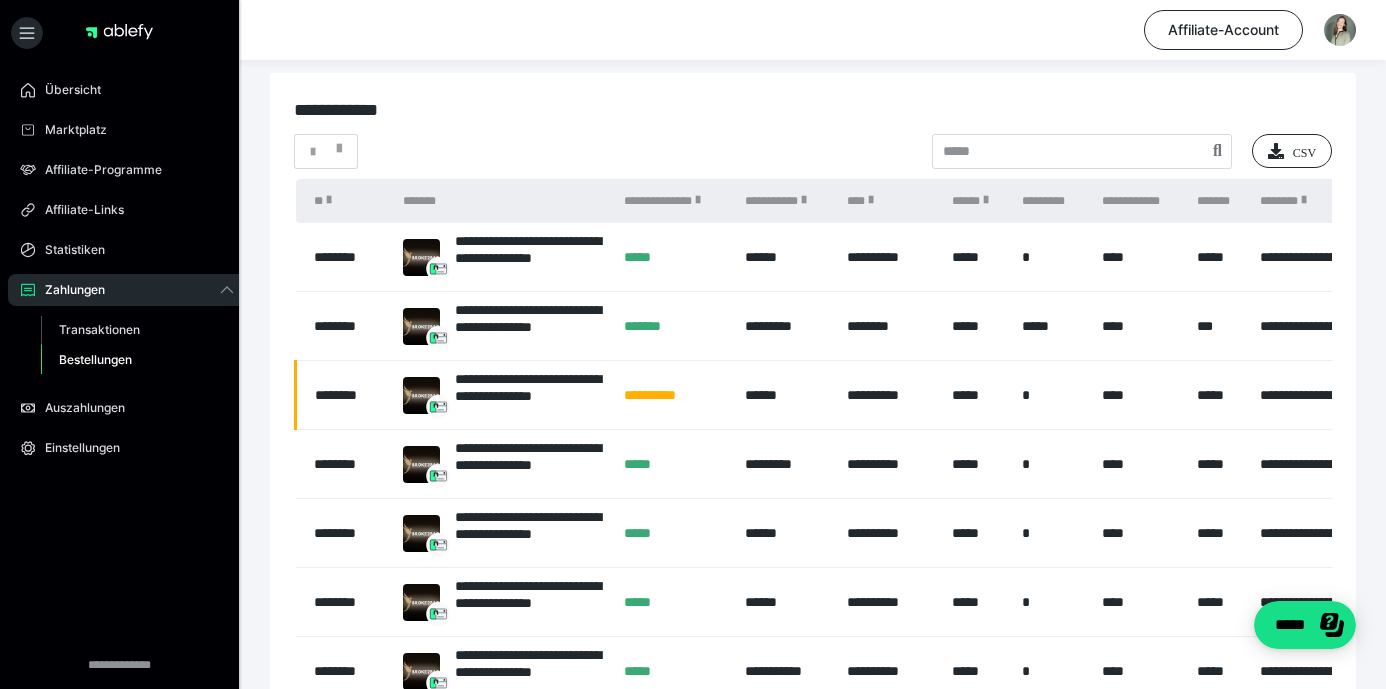 scroll, scrollTop: 87, scrollLeft: 0, axis: vertical 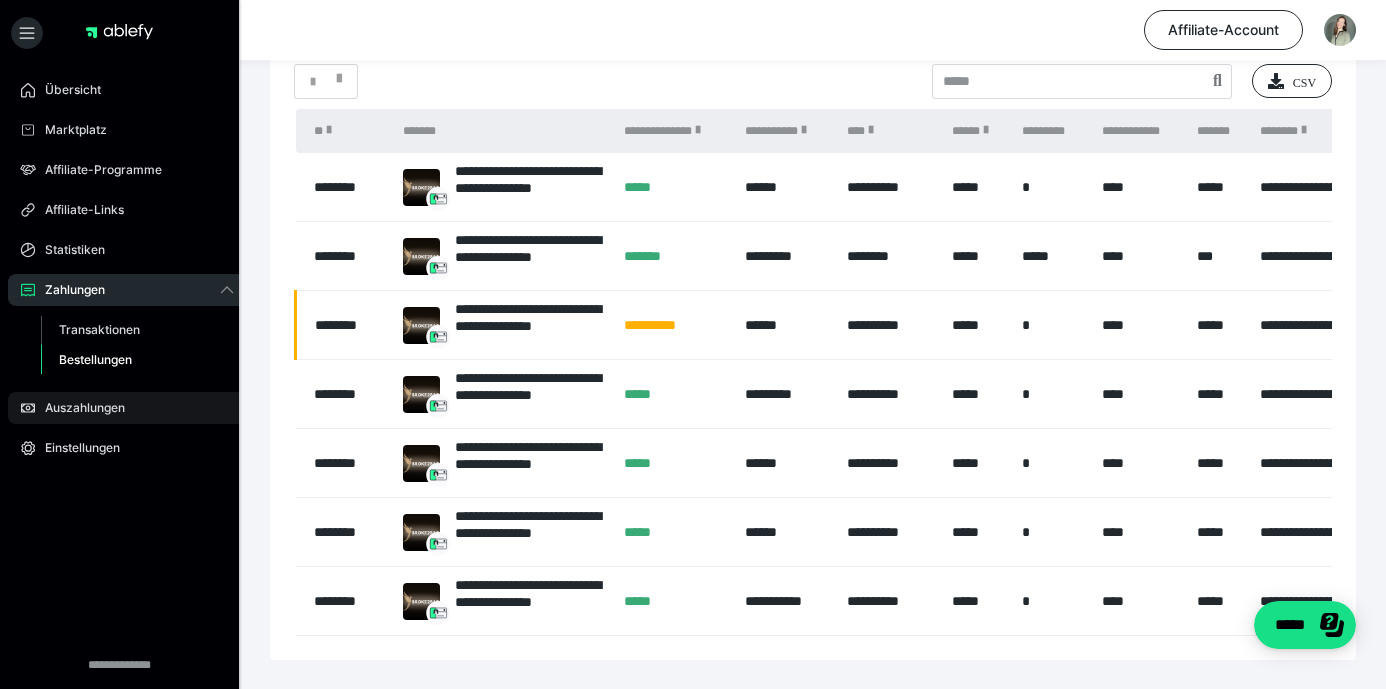 click on "Auszahlungen" at bounding box center (78, 408) 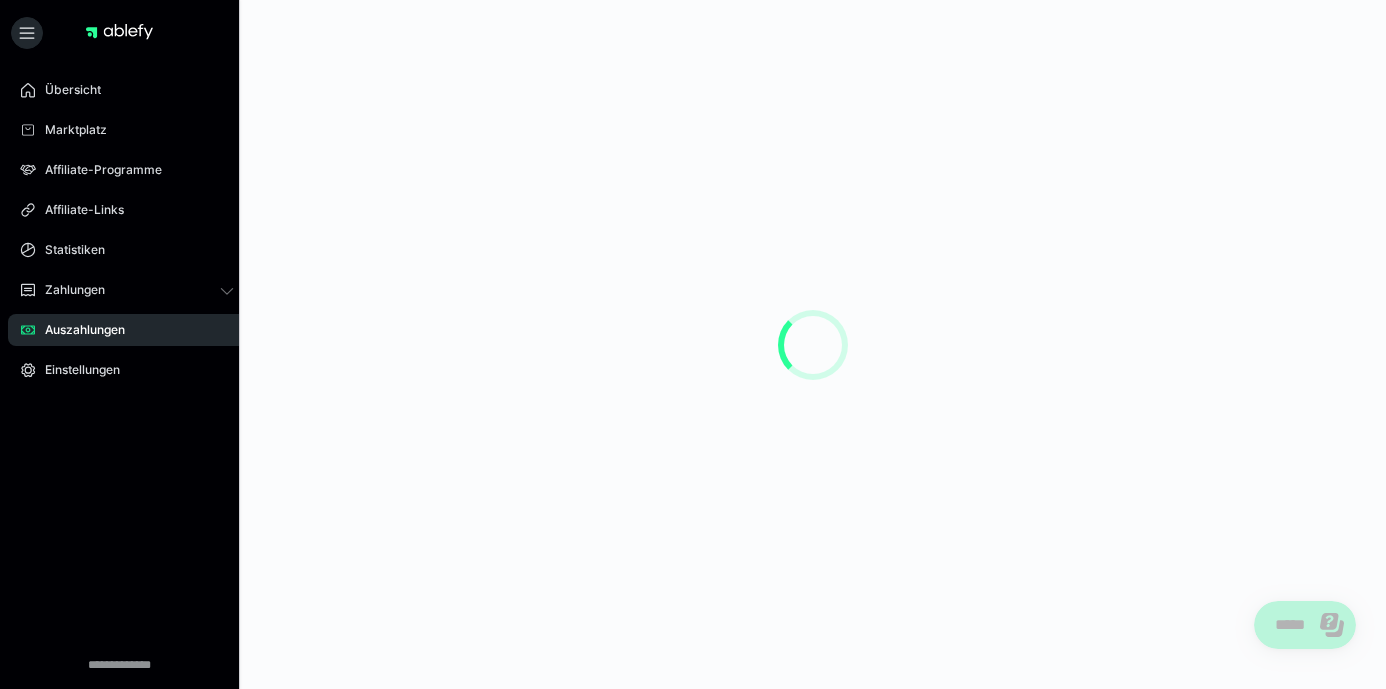 scroll, scrollTop: 0, scrollLeft: 0, axis: both 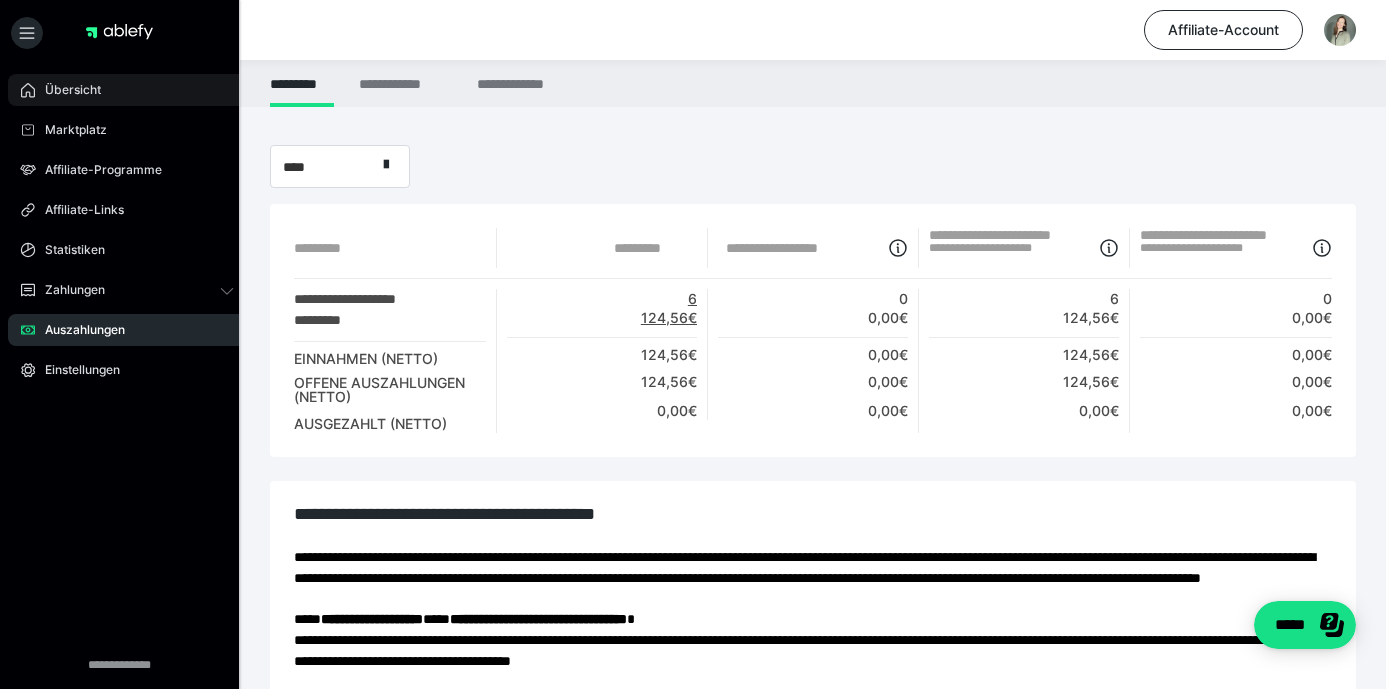 click on "Übersicht" at bounding box center [66, 90] 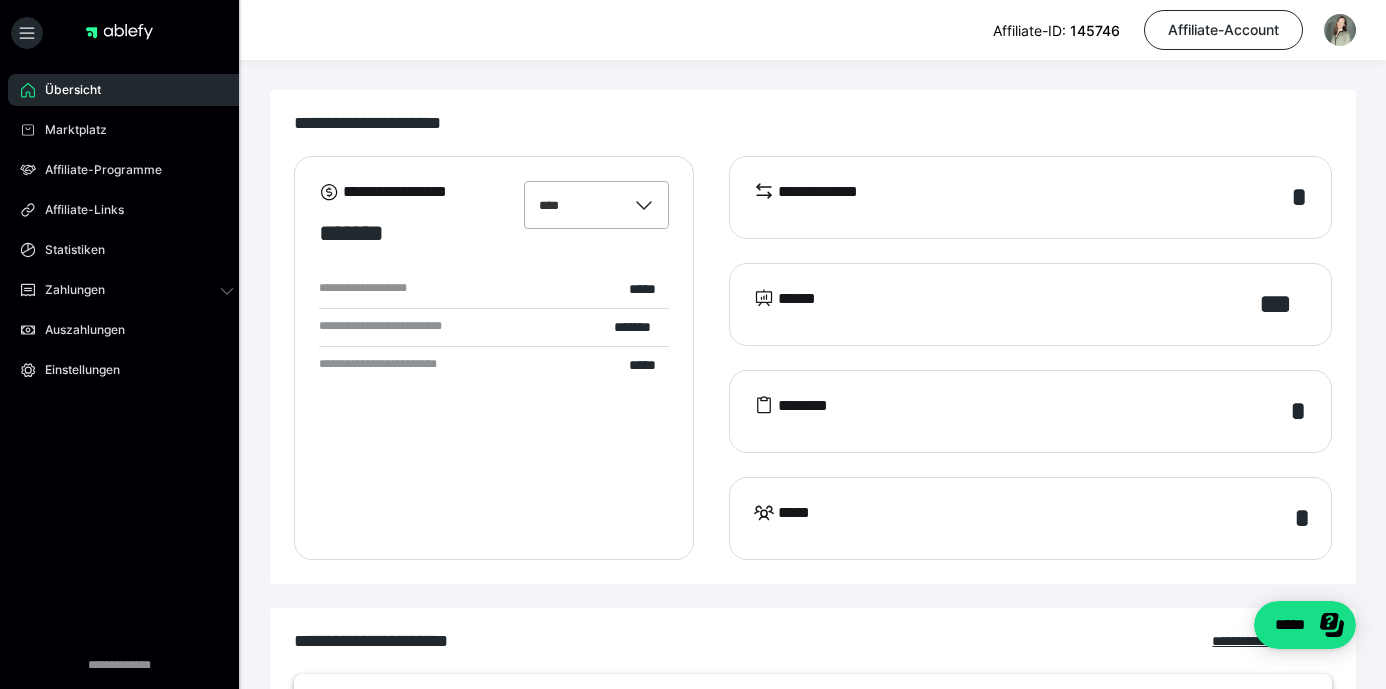 click on "**********" at bounding box center (819, 197) 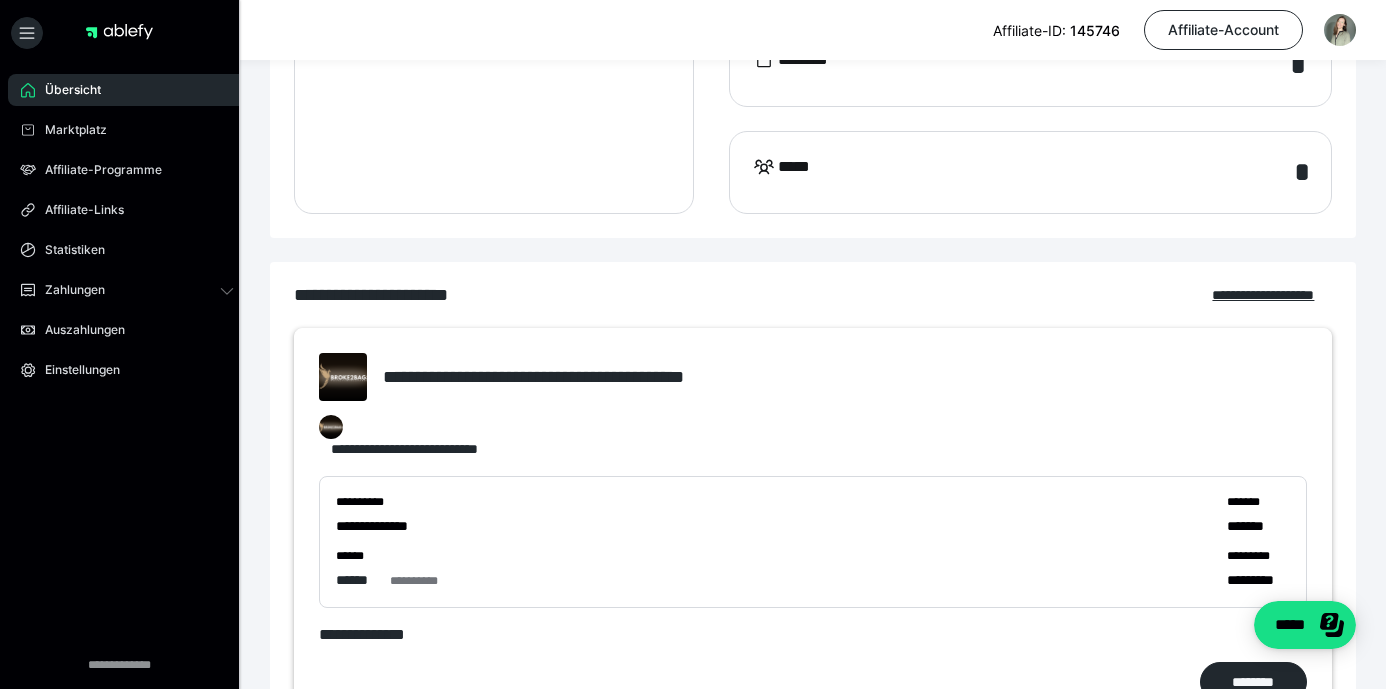 scroll, scrollTop: 379, scrollLeft: 0, axis: vertical 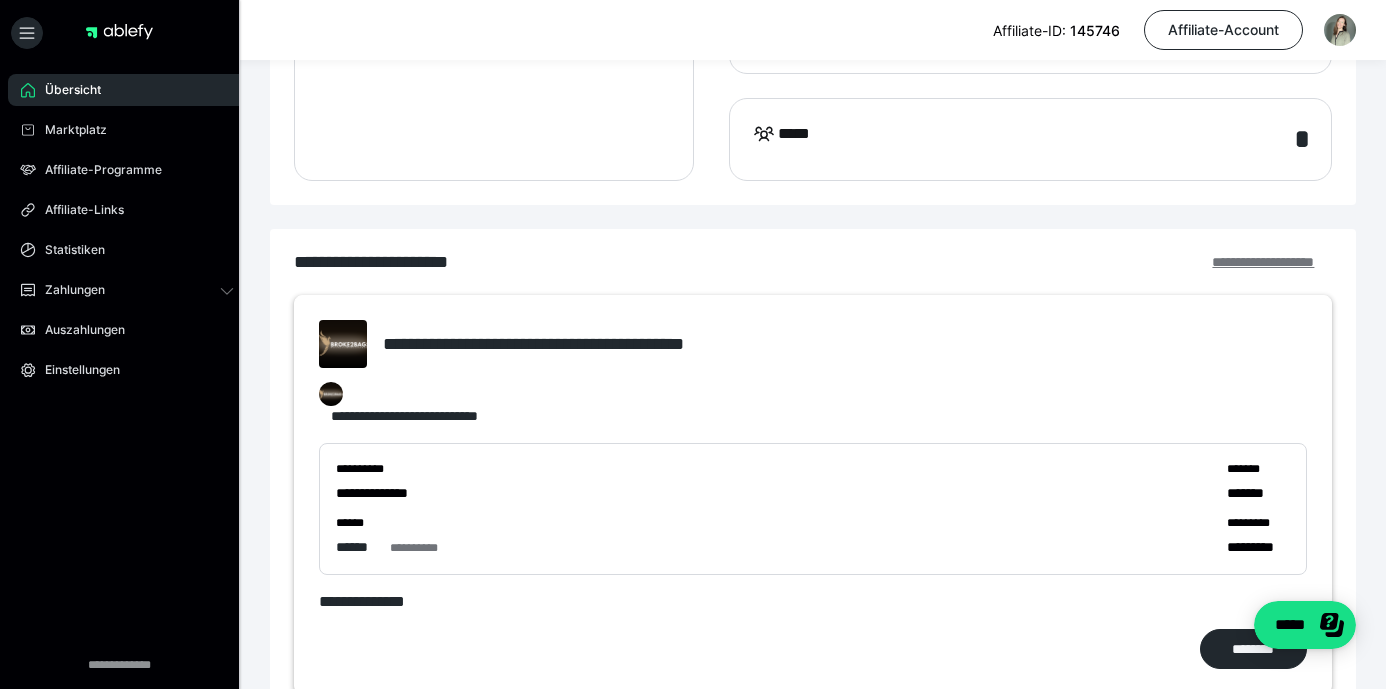 click on "**********" at bounding box center [1272, 262] 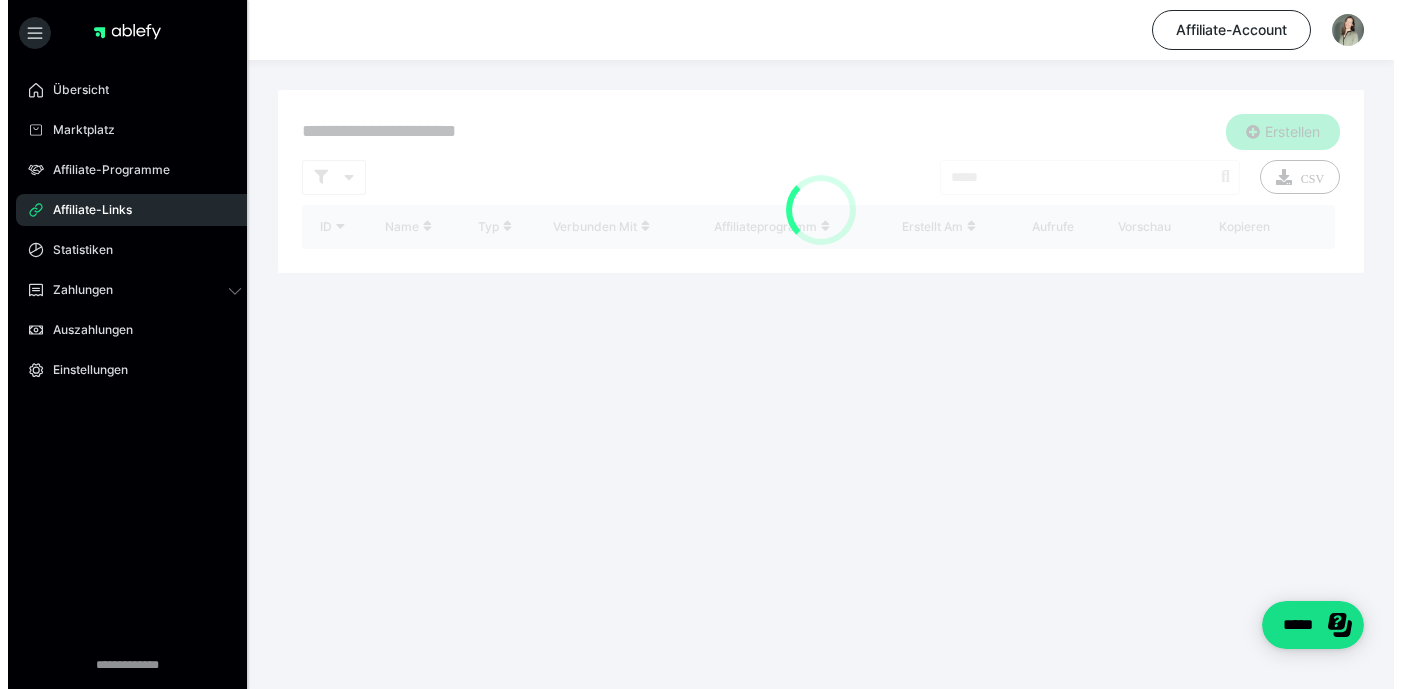 scroll, scrollTop: 0, scrollLeft: 0, axis: both 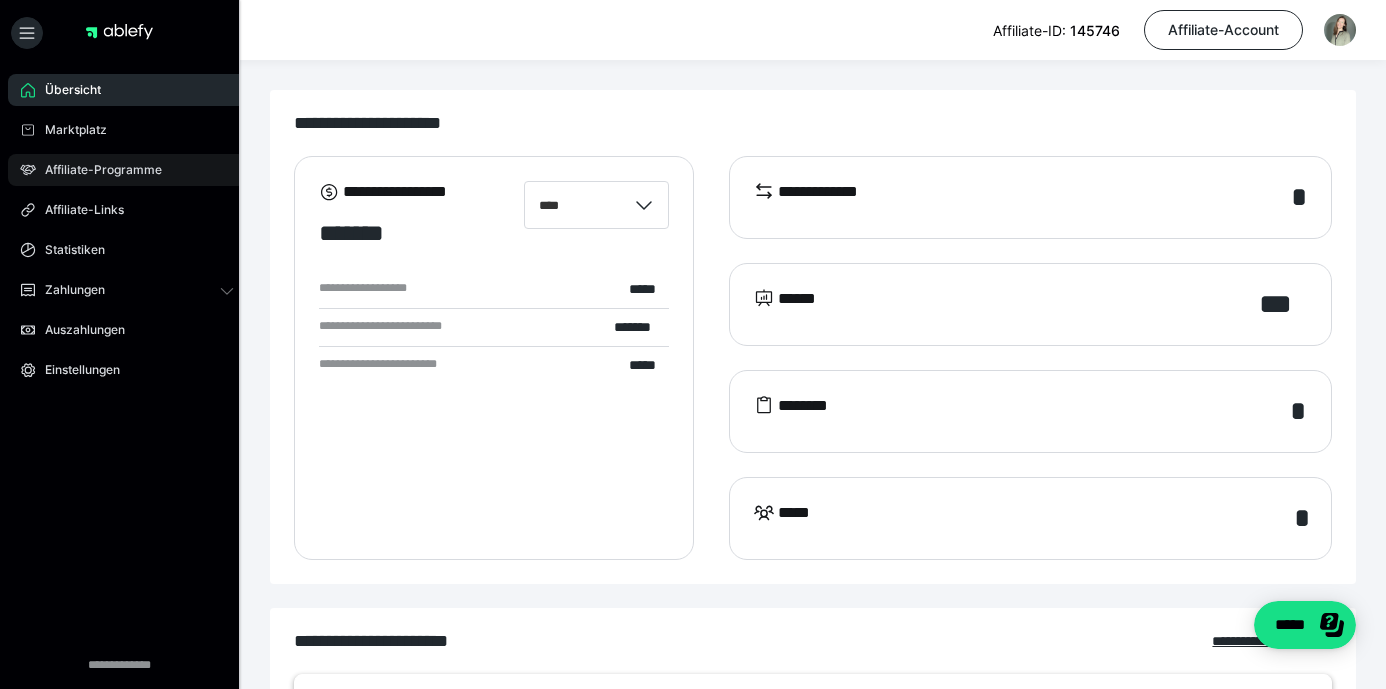 click on "Affiliate-Programme" at bounding box center (96, 170) 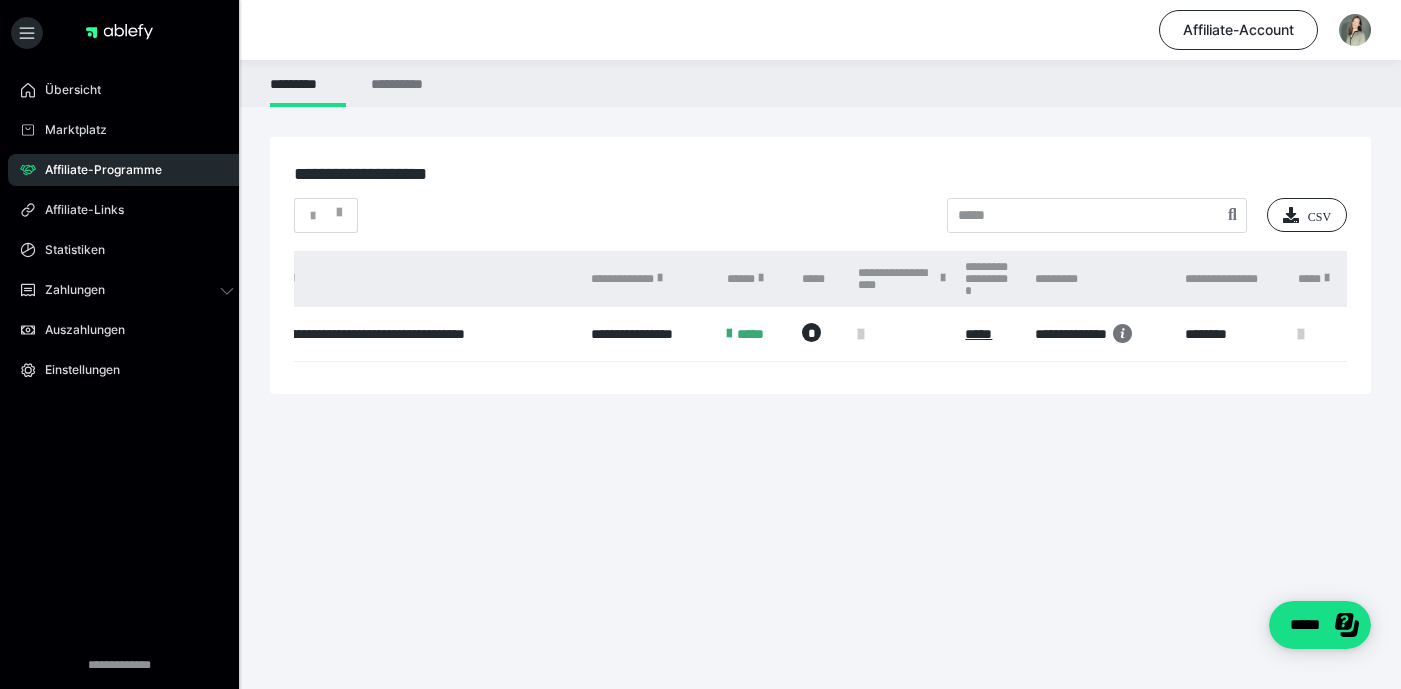 scroll, scrollTop: 0, scrollLeft: 405, axis: horizontal 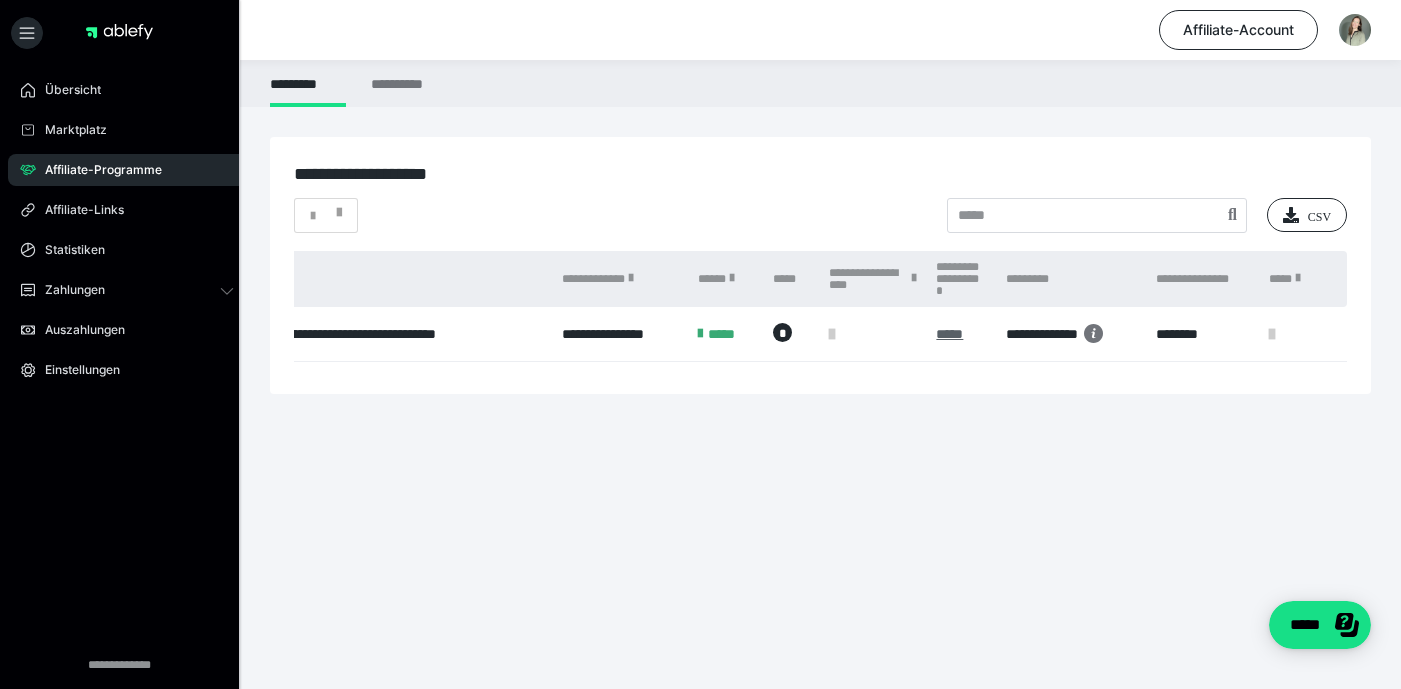 click on "*****" at bounding box center (961, 334) 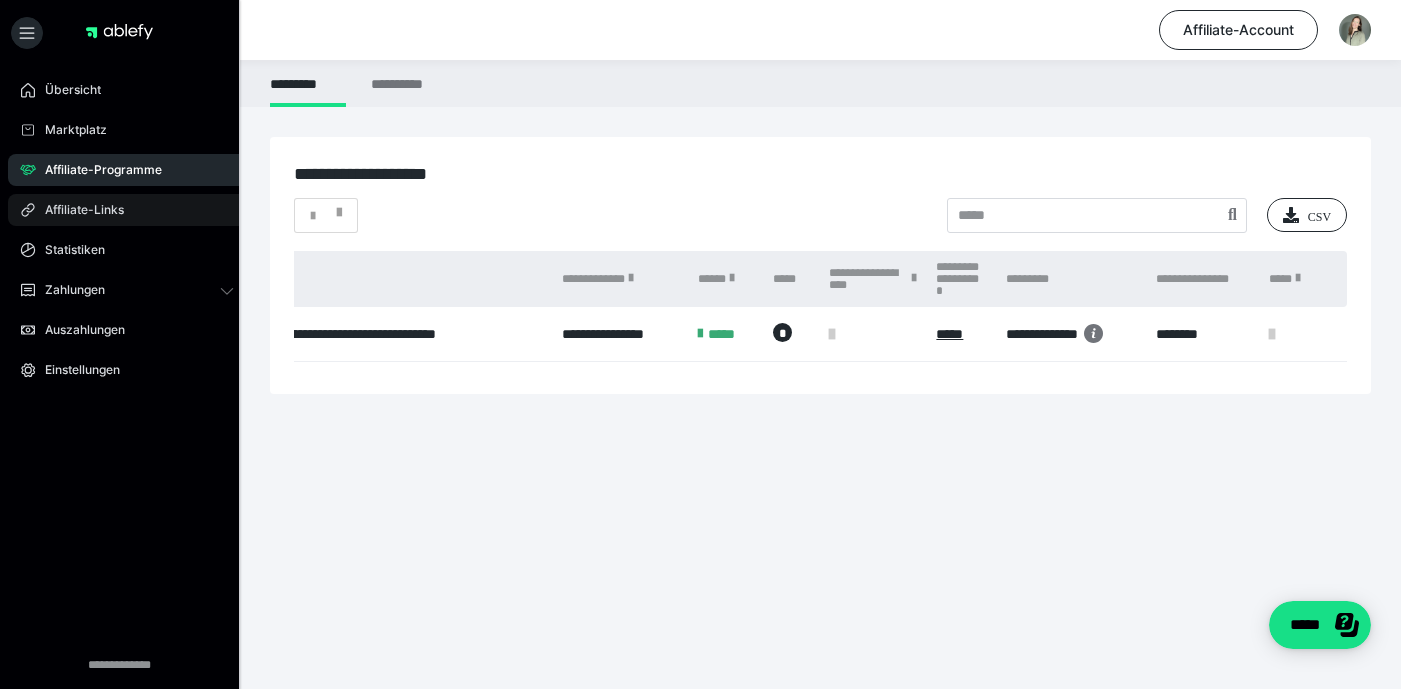 click on "Affiliate-Links" at bounding box center [77, 210] 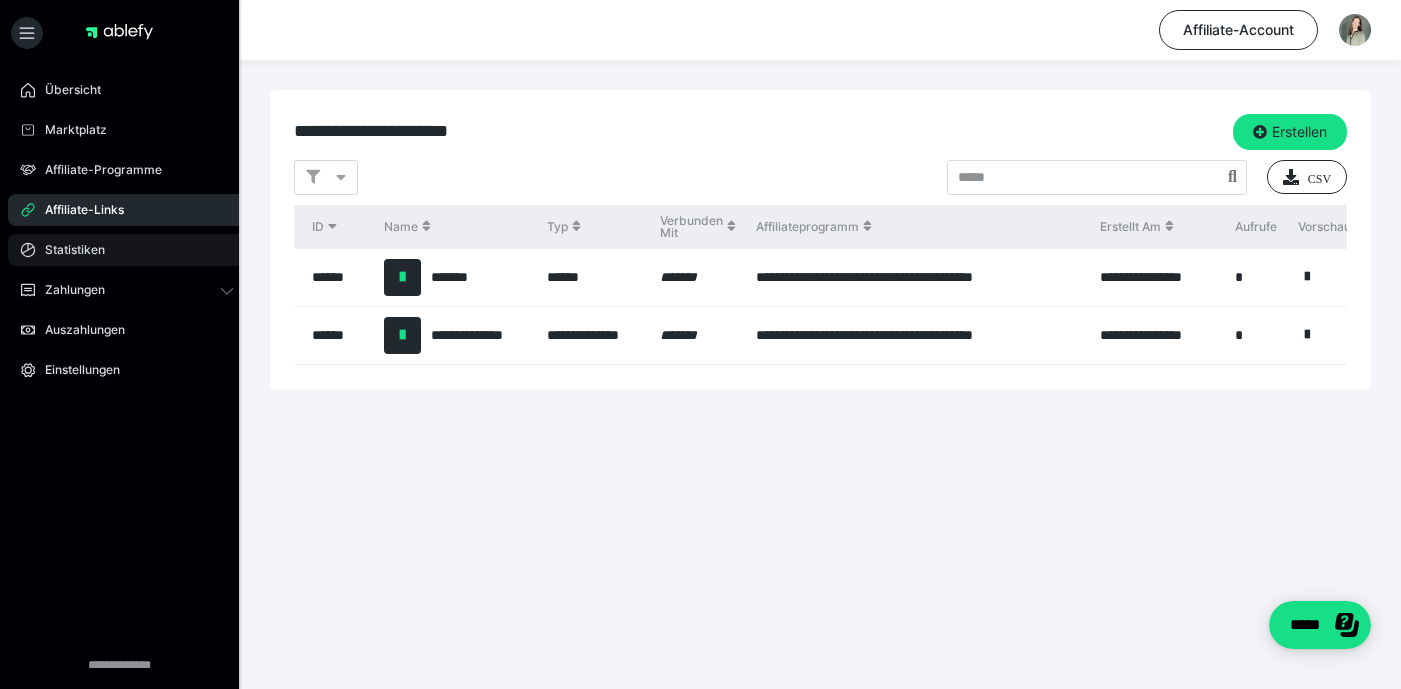 click on "Statistiken" at bounding box center [68, 250] 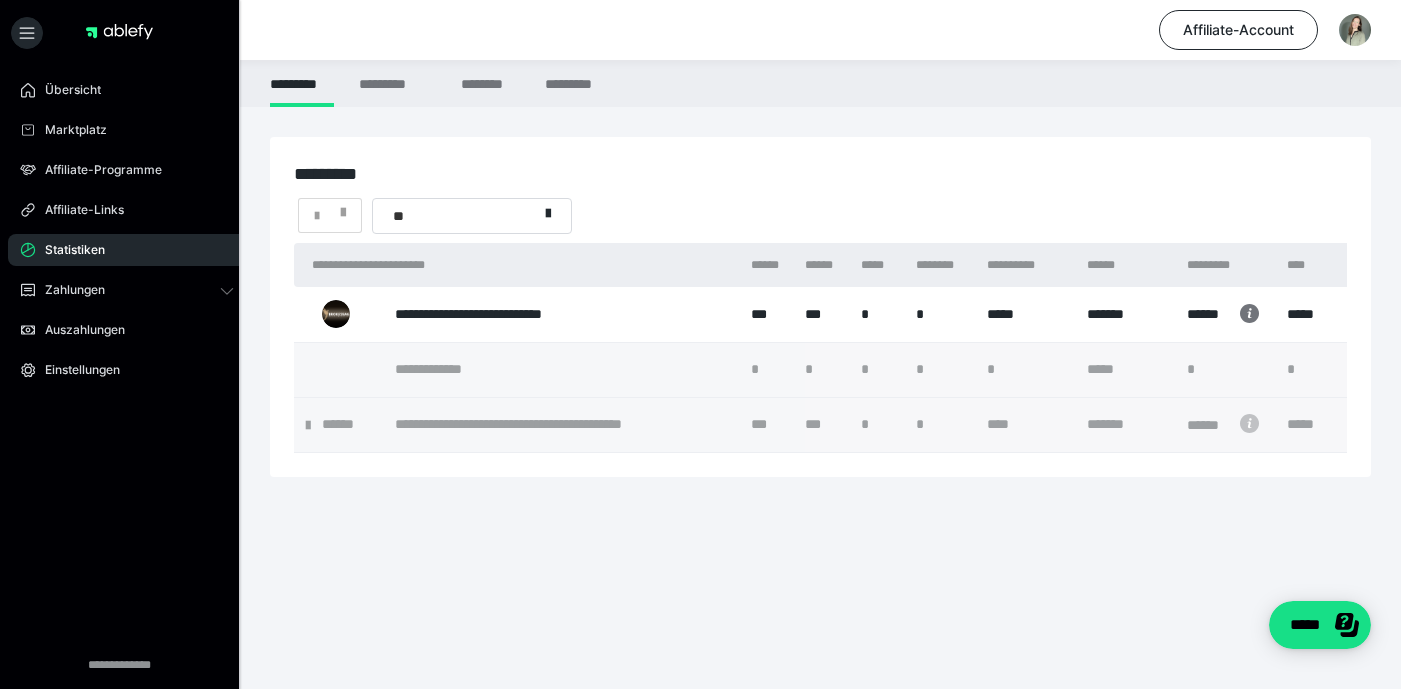 scroll, scrollTop: 0, scrollLeft: 30, axis: horizontal 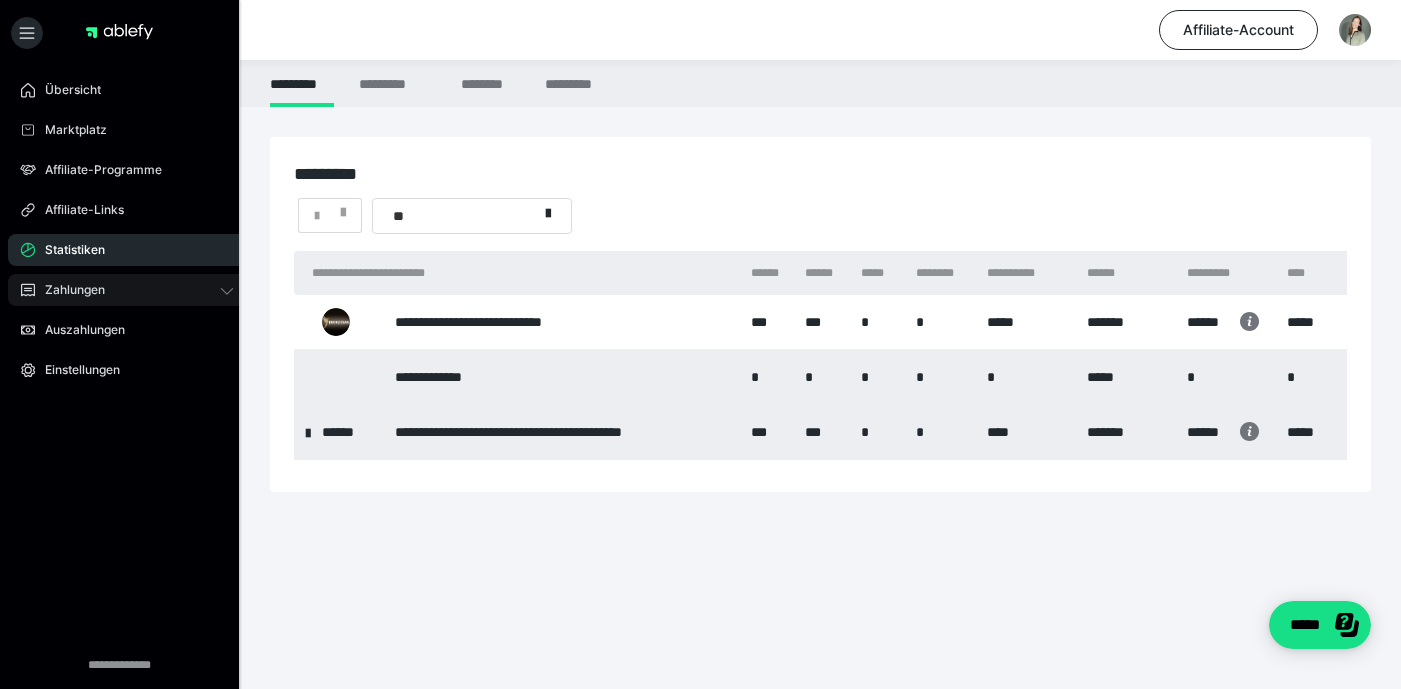 click on "Zahlungen" at bounding box center [127, 290] 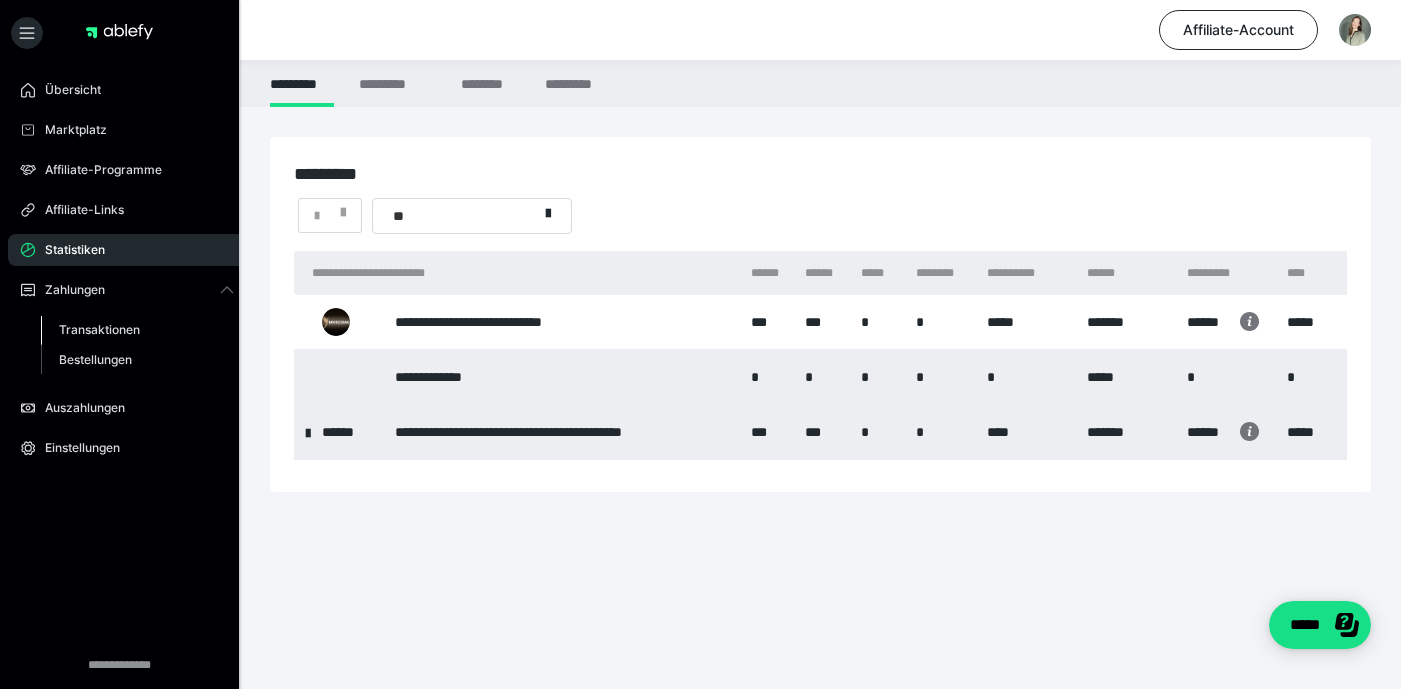 click on "Transaktionen" at bounding box center [99, 329] 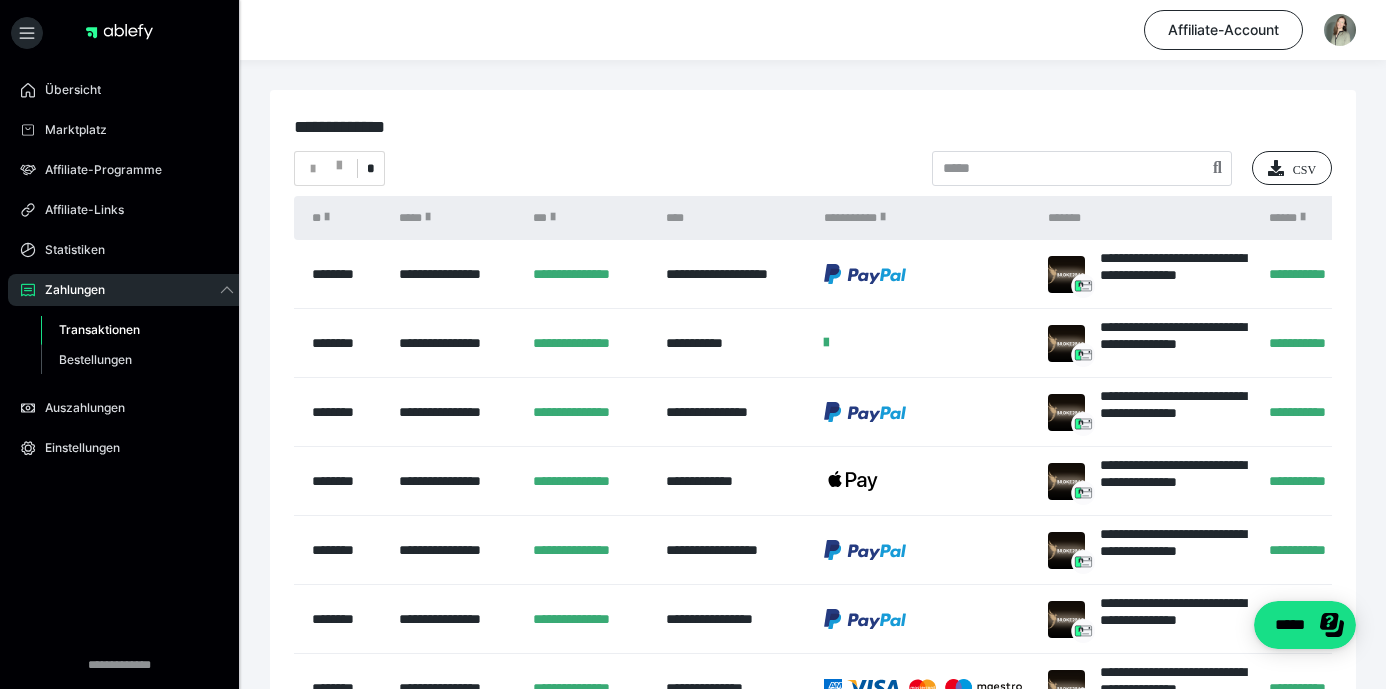 scroll, scrollTop: 173, scrollLeft: 0, axis: vertical 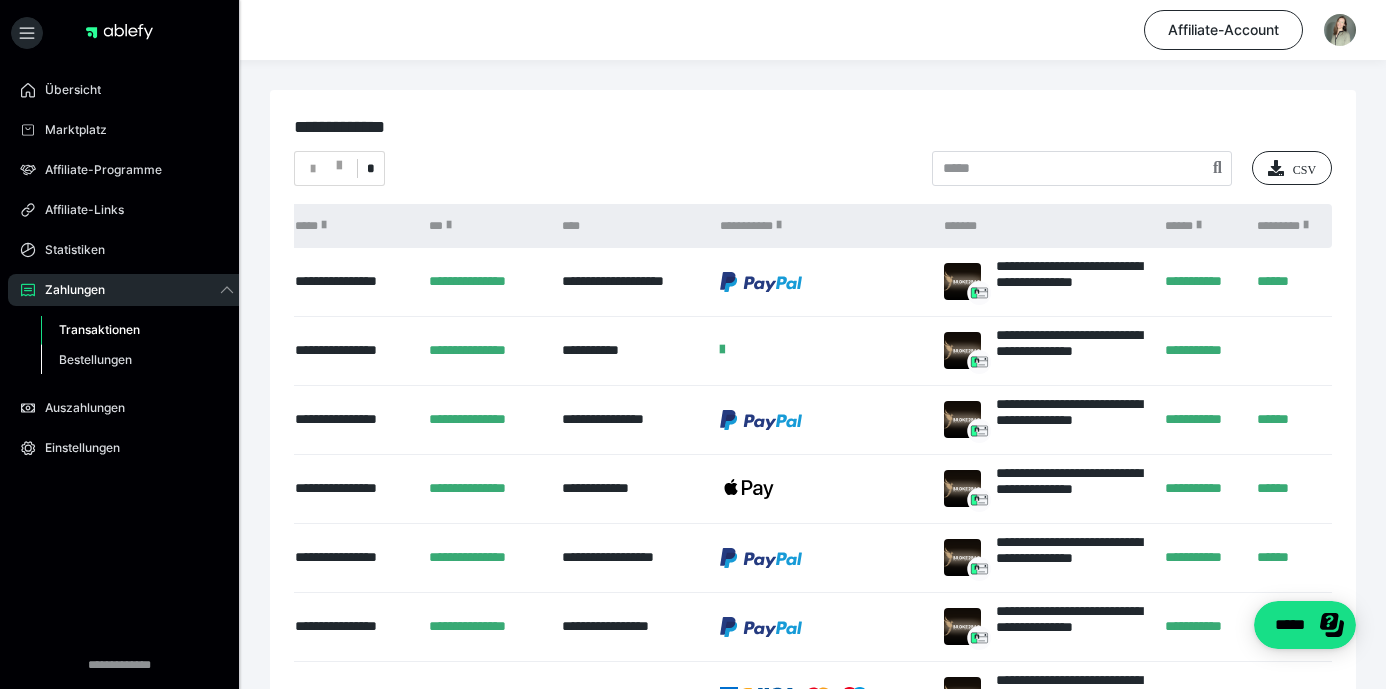 click on "Bestellungen" at bounding box center [95, 359] 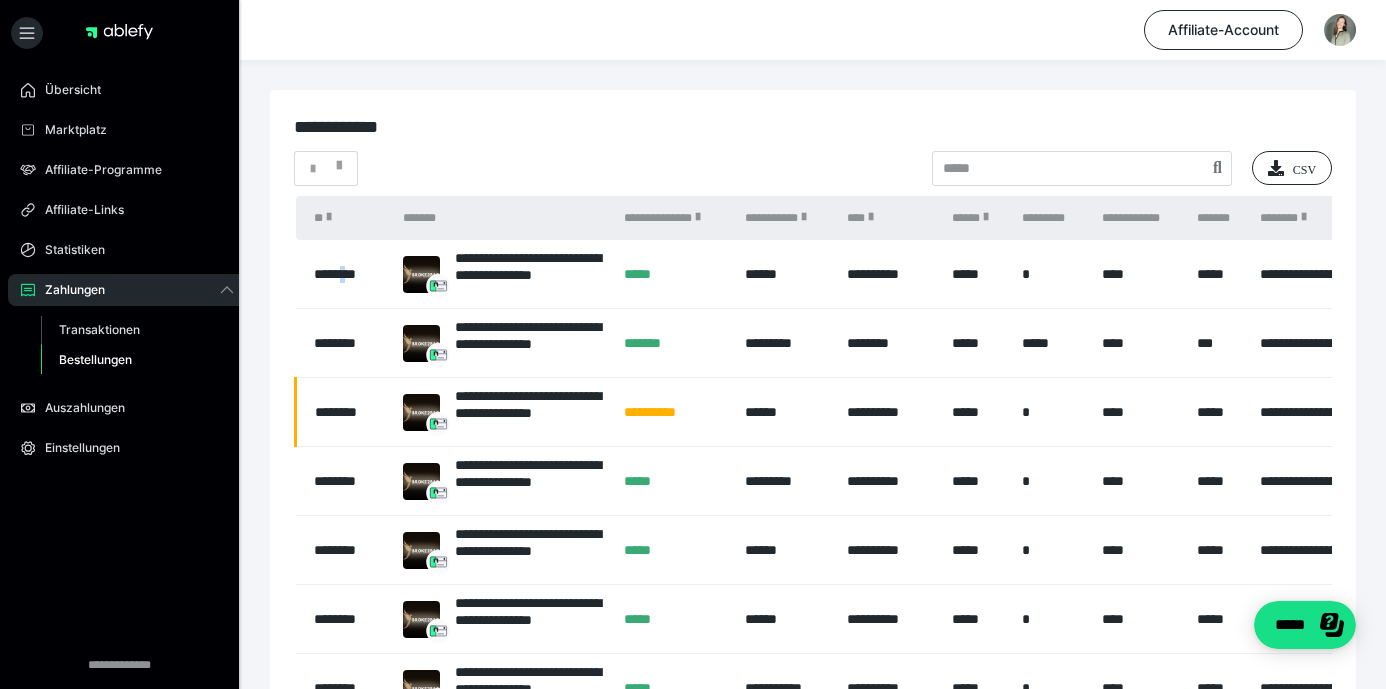 click on "********" at bounding box center [344, 274] 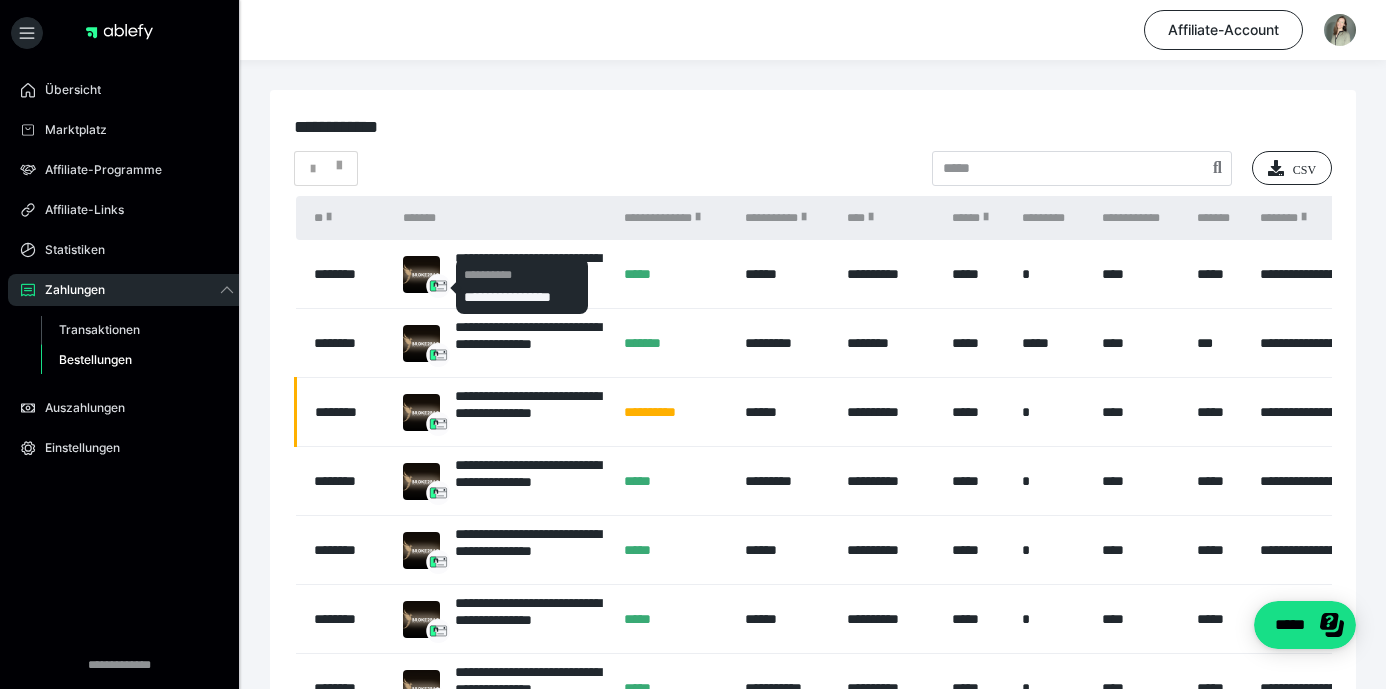 click on "******" at bounding box center [786, 274] 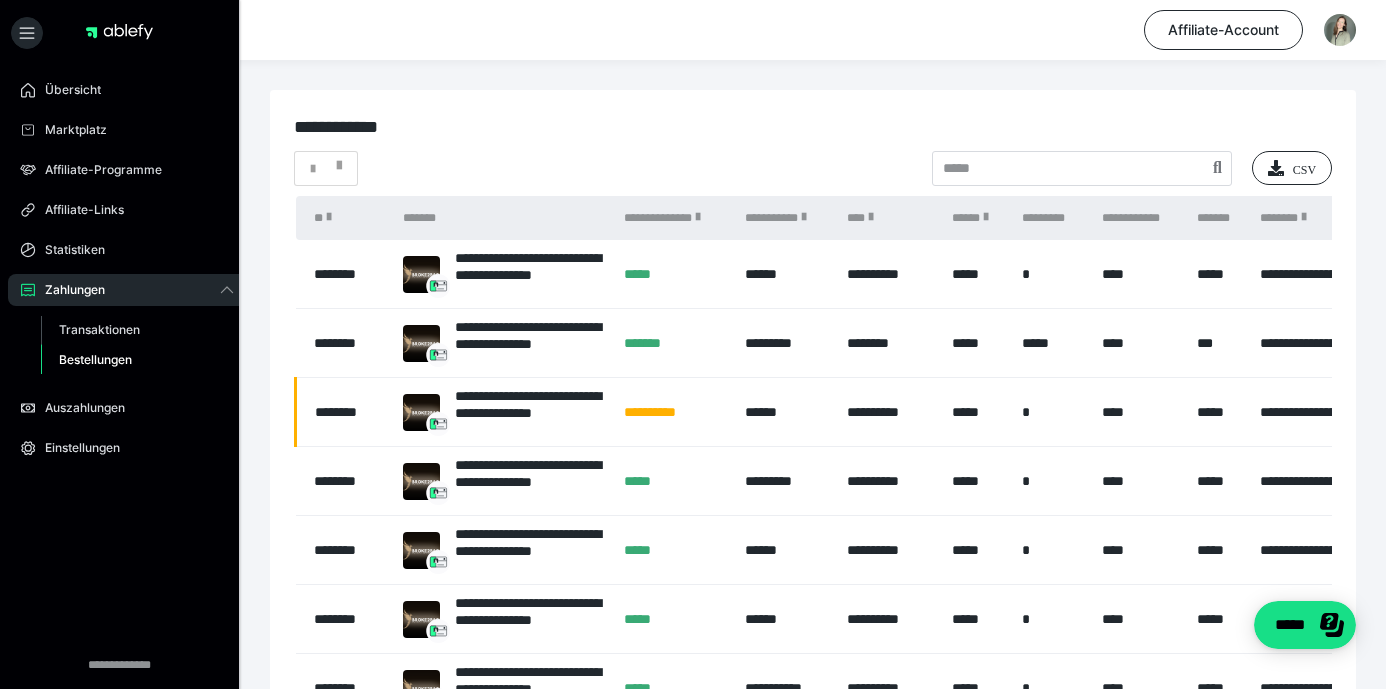 scroll, scrollTop: 170, scrollLeft: 0, axis: vertical 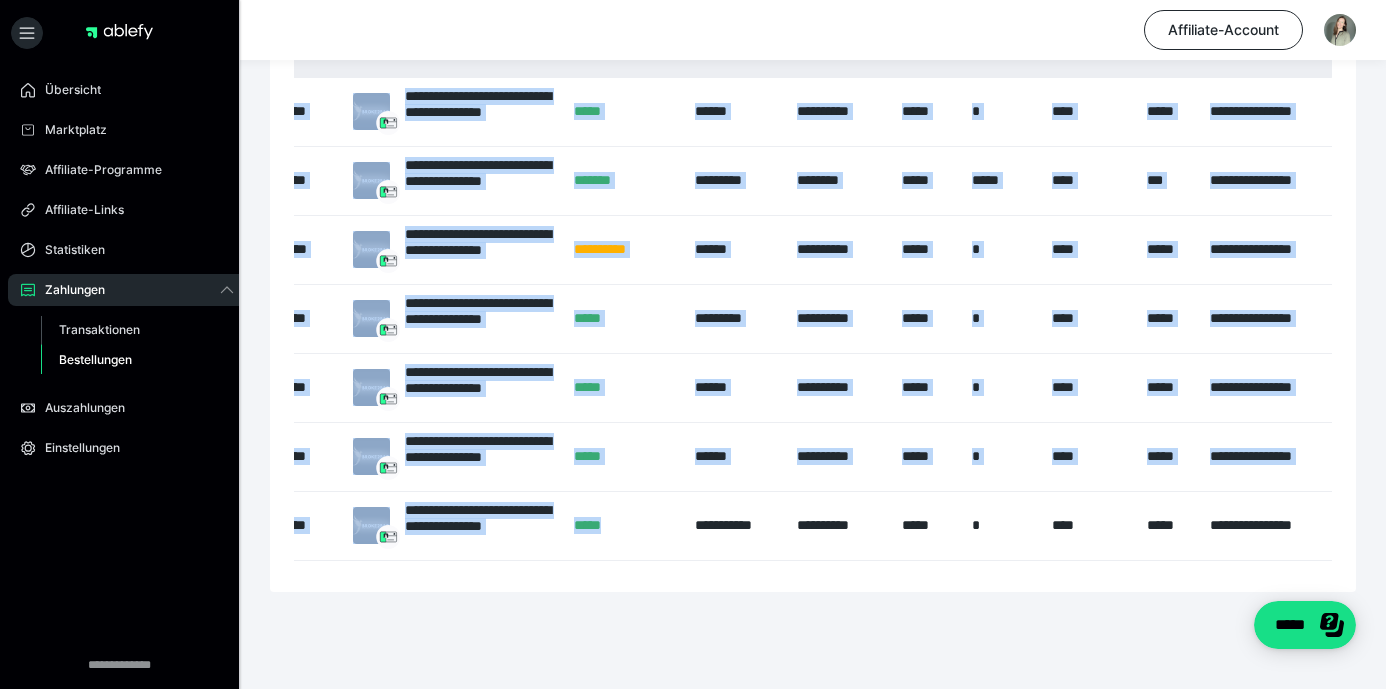 drag, startPoint x: 628, startPoint y: 562, endPoint x: 565, endPoint y: 547, distance: 64.7611 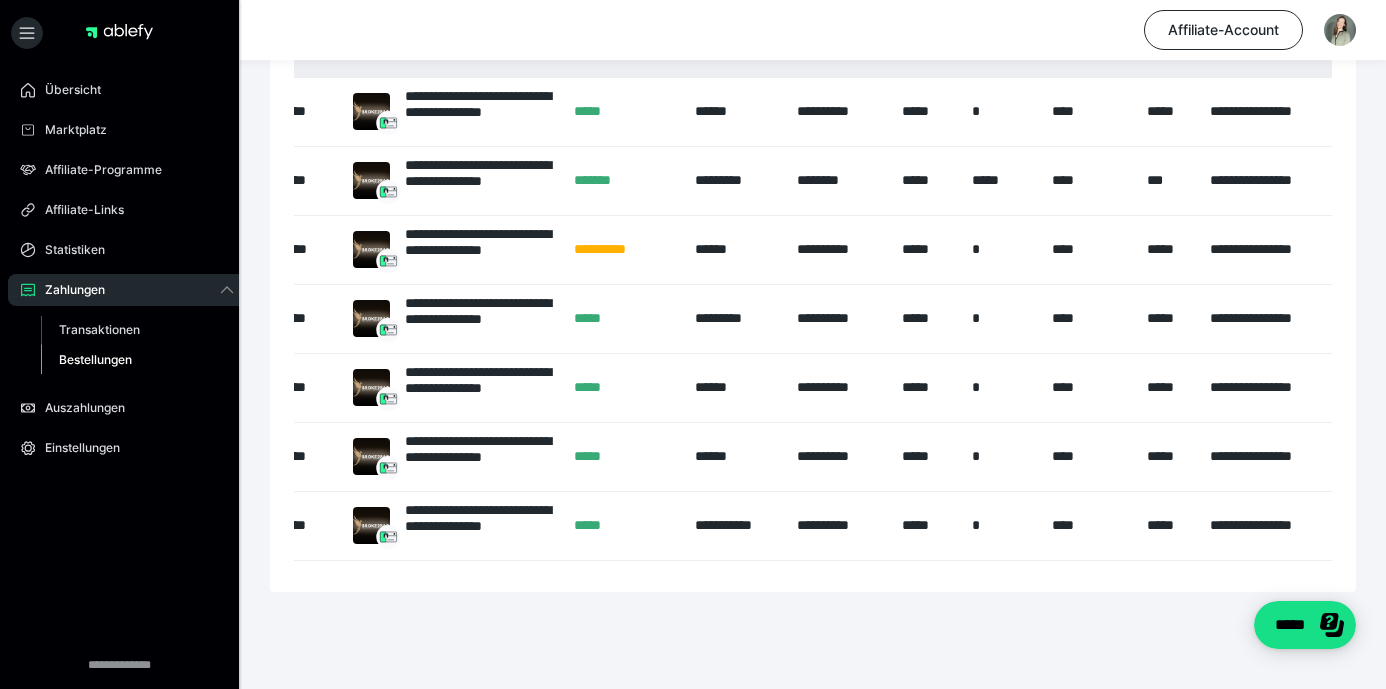 click on "**********" at bounding box center [813, 291] 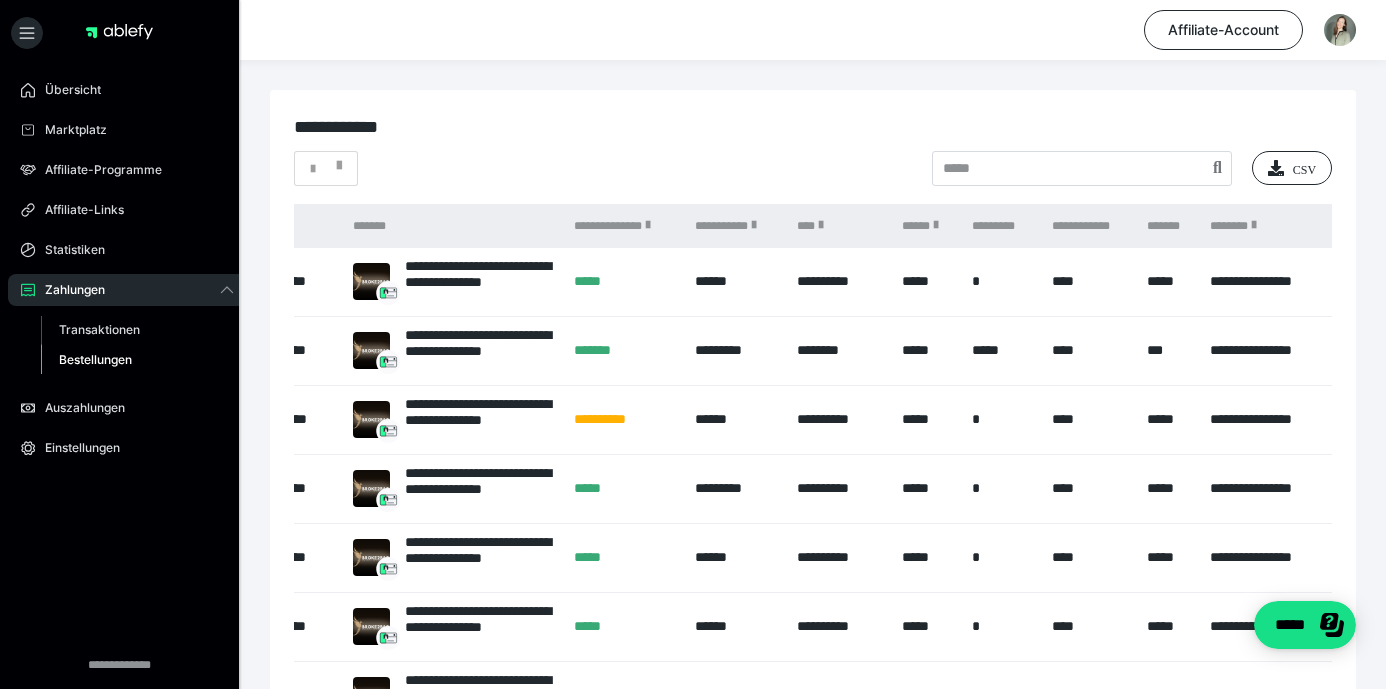 scroll, scrollTop: 33, scrollLeft: 0, axis: vertical 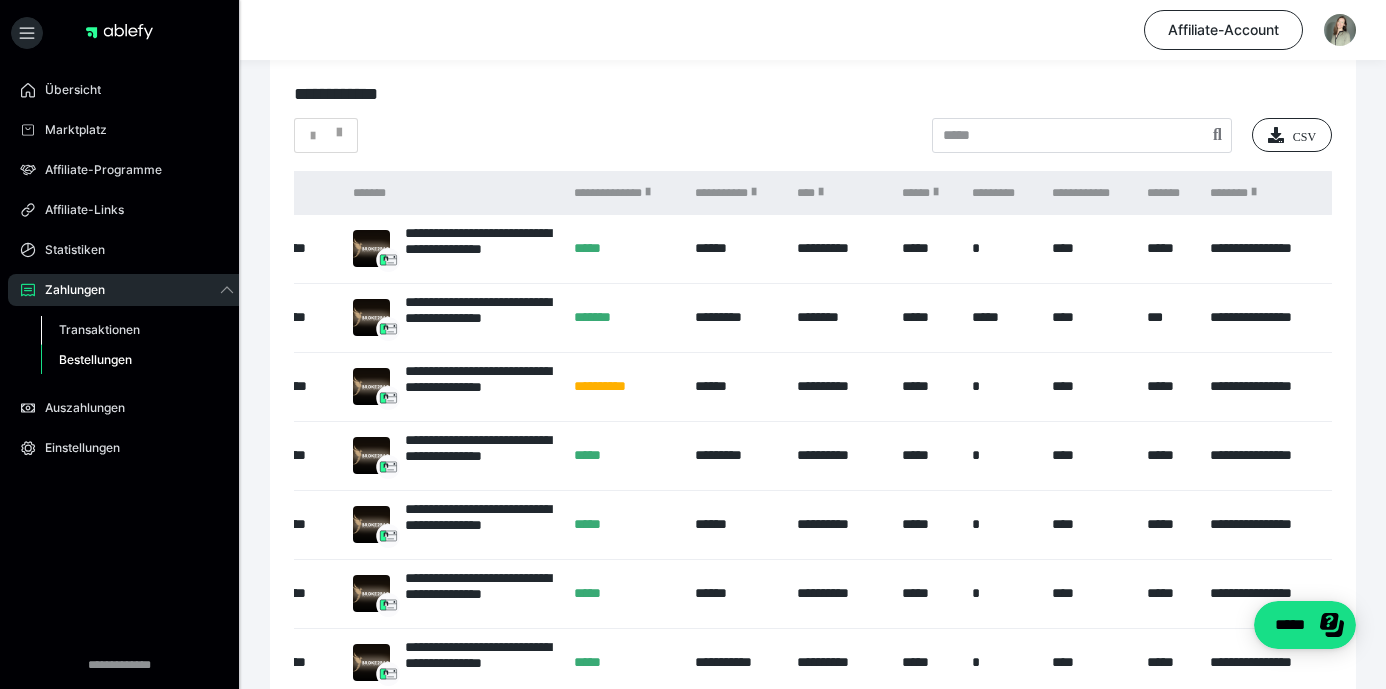 click on "Transaktionen" at bounding box center (99, 329) 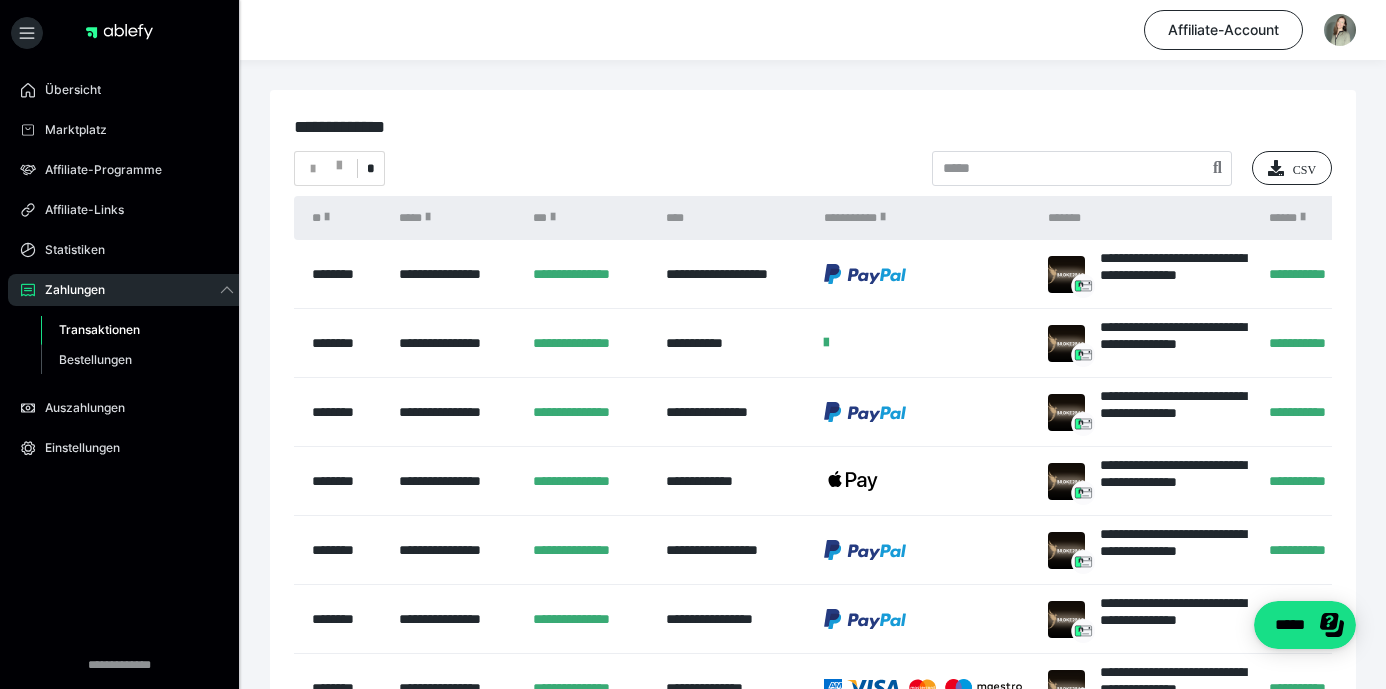 click on "**********" at bounding box center [717, 274] 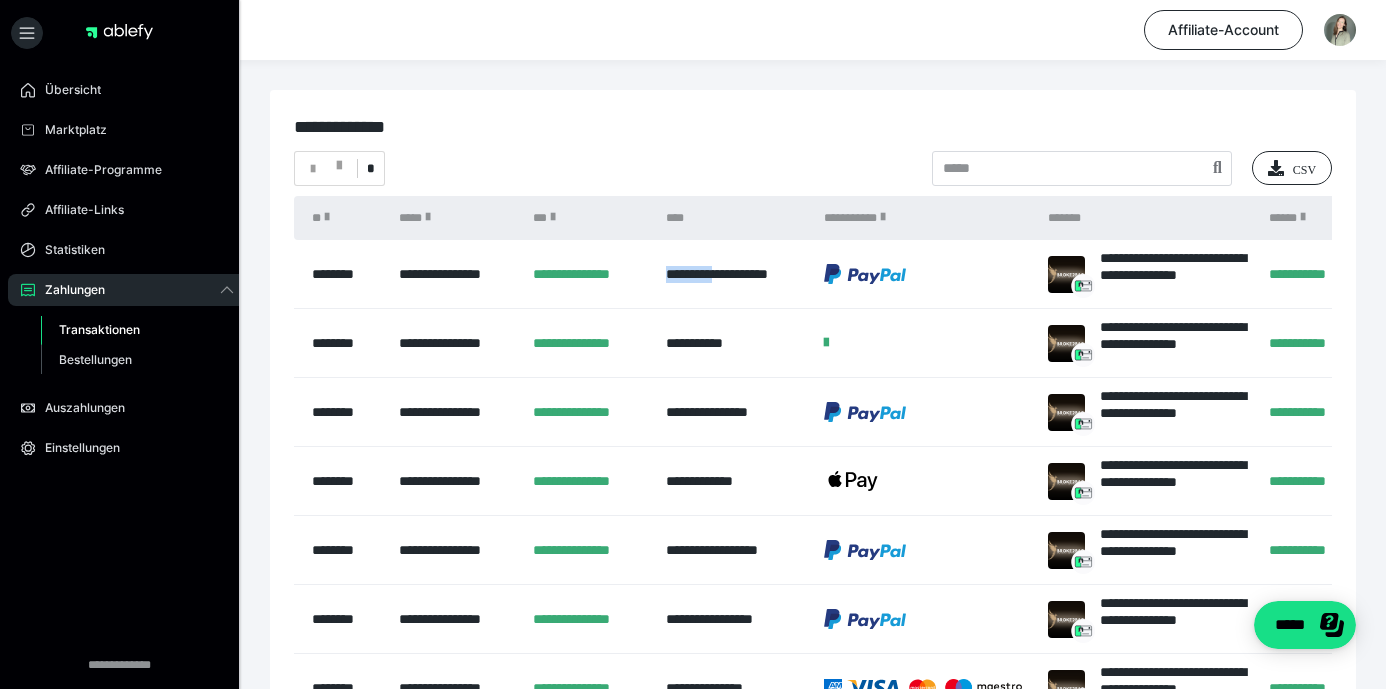 click on "**********" at bounding box center [717, 274] 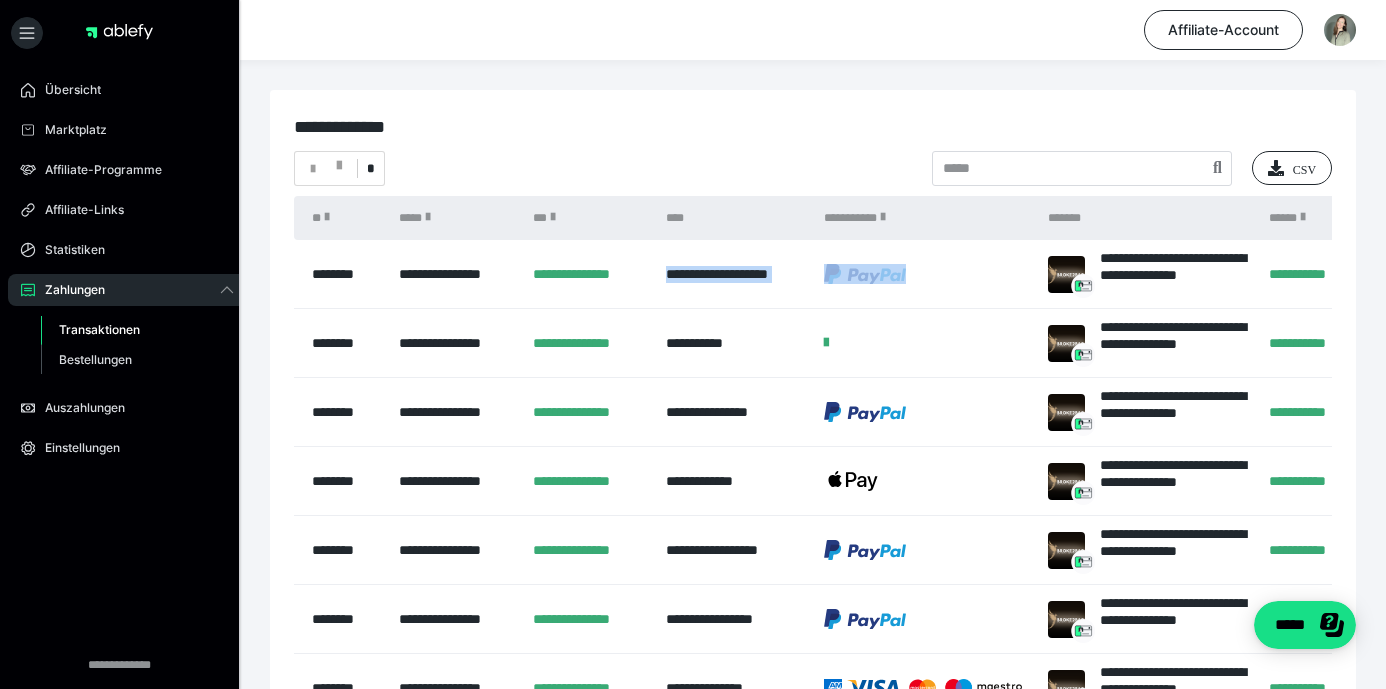 click on "**********" at bounding box center [717, 274] 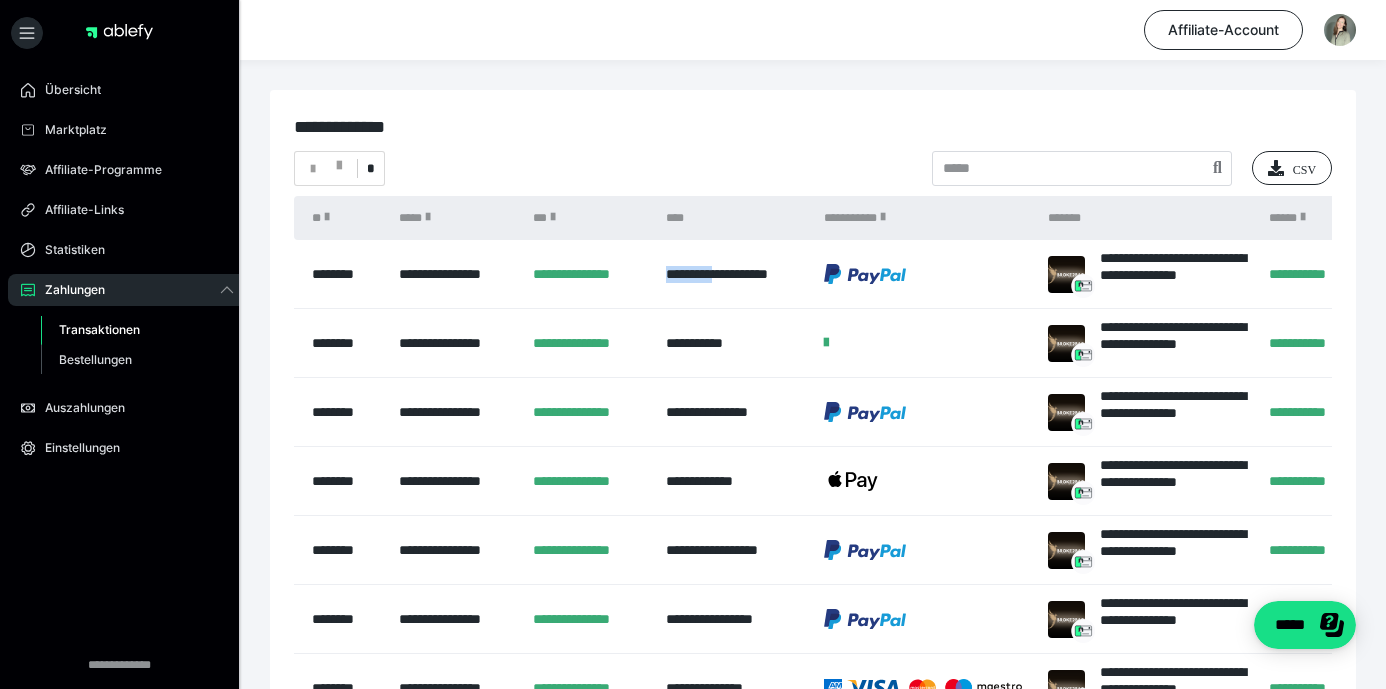 click on "**********" at bounding box center [717, 274] 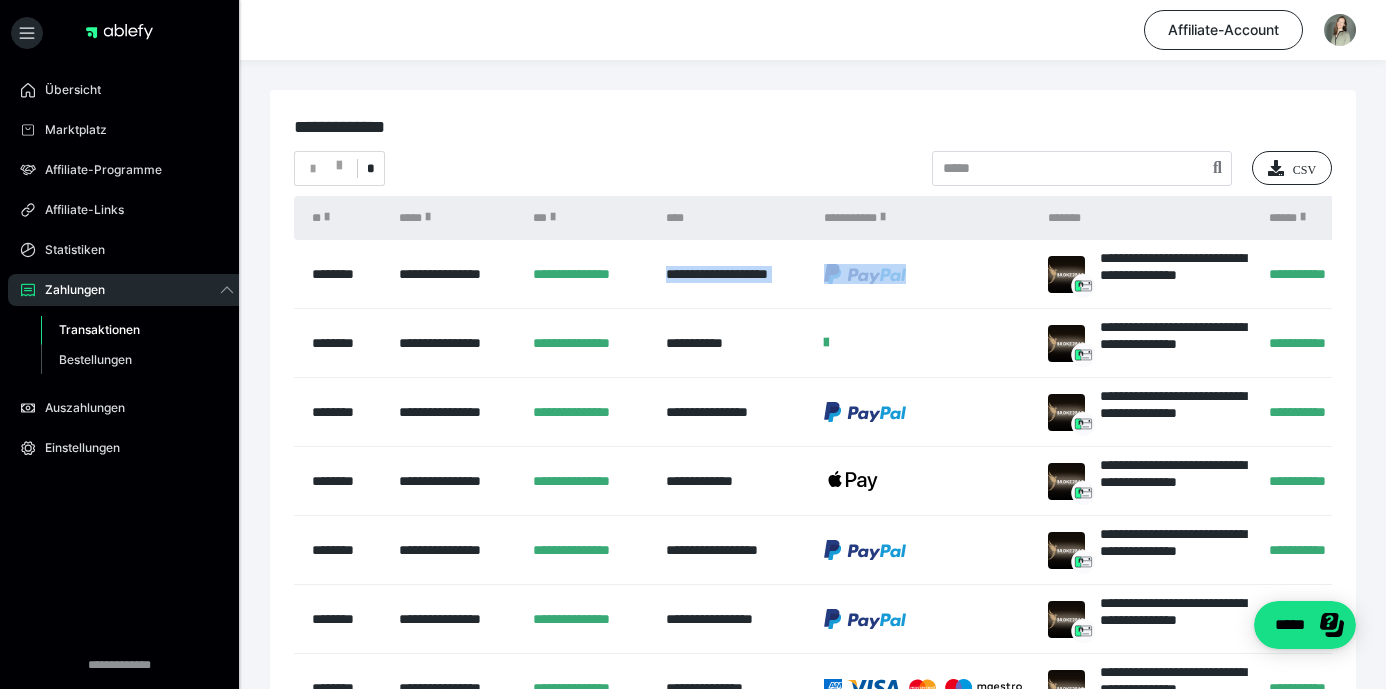 click on "**********" at bounding box center [717, 274] 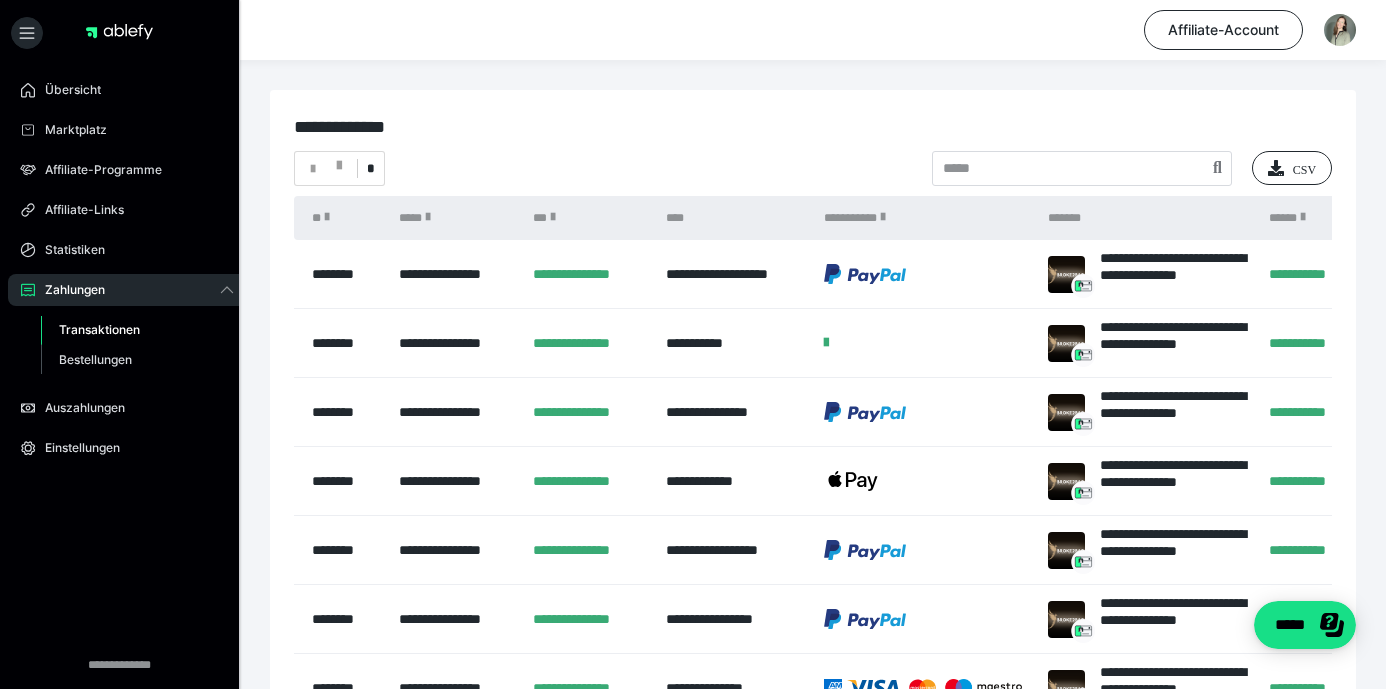 click at bounding box center [926, 343] 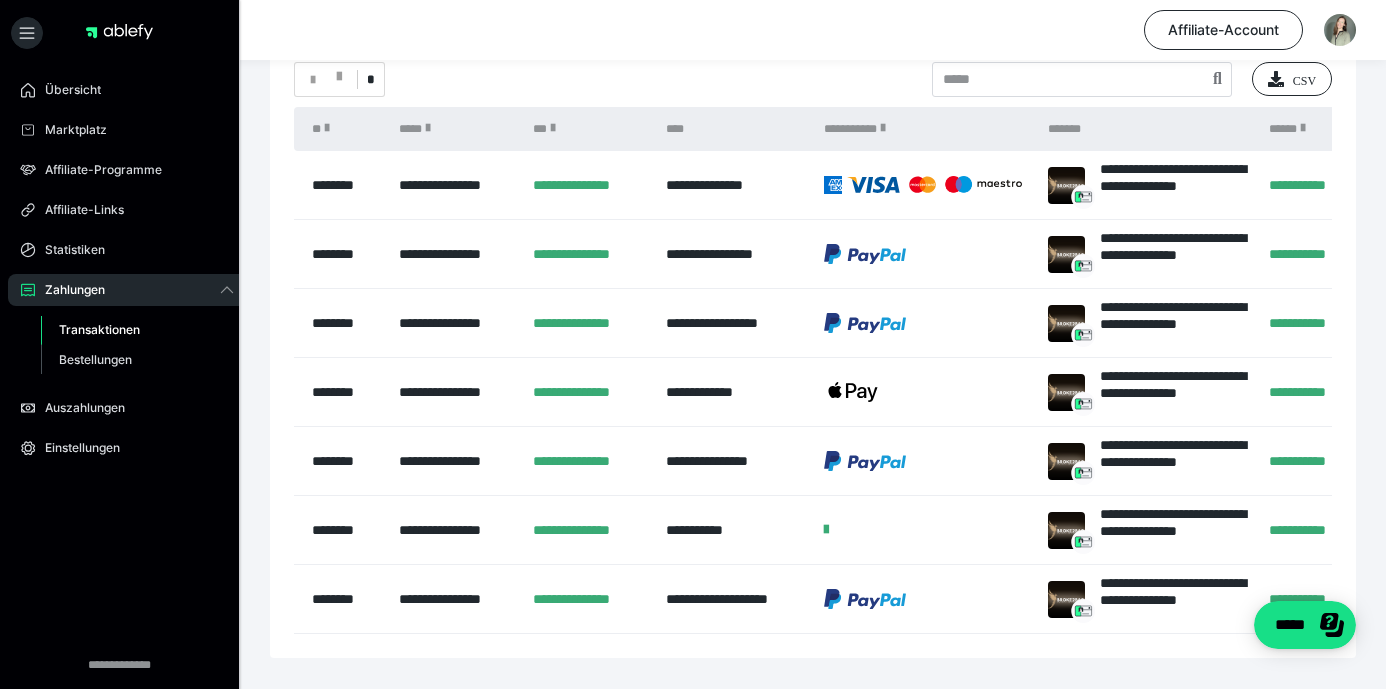 scroll, scrollTop: 124, scrollLeft: 0, axis: vertical 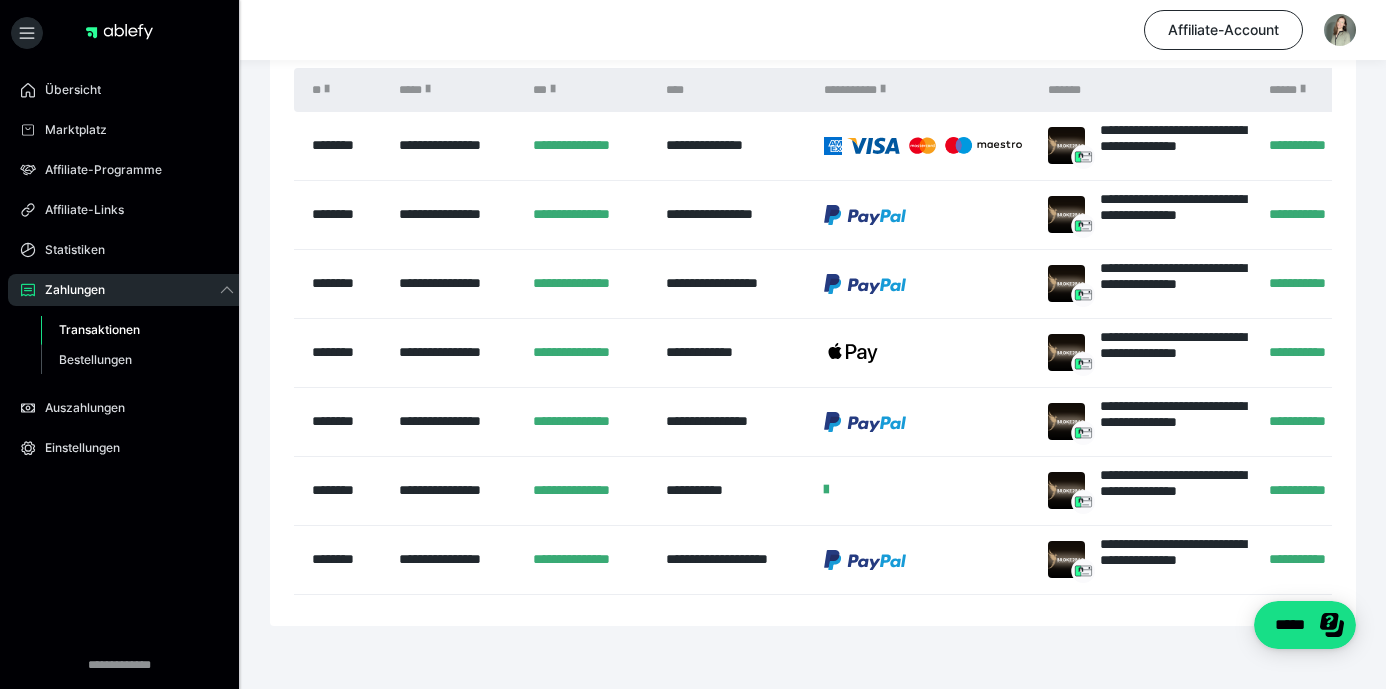 click at bounding box center (327, 89) 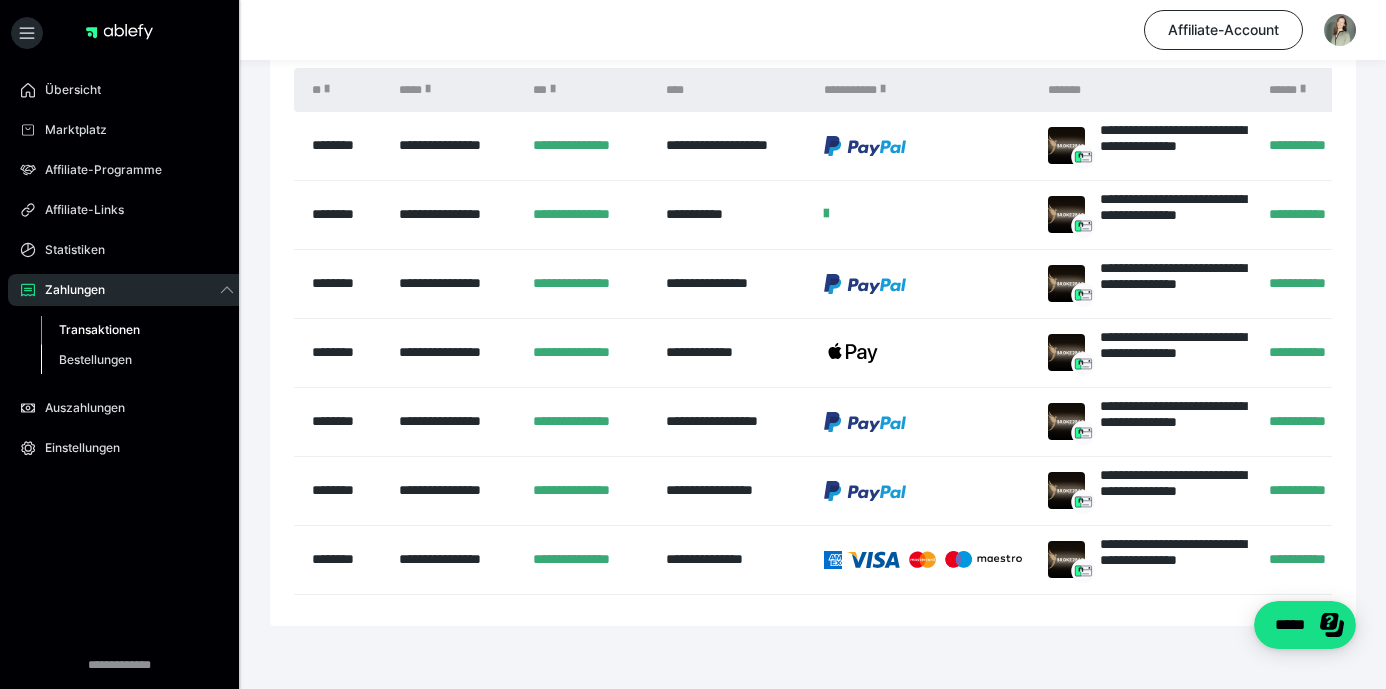 click on "Bestellungen" at bounding box center [95, 359] 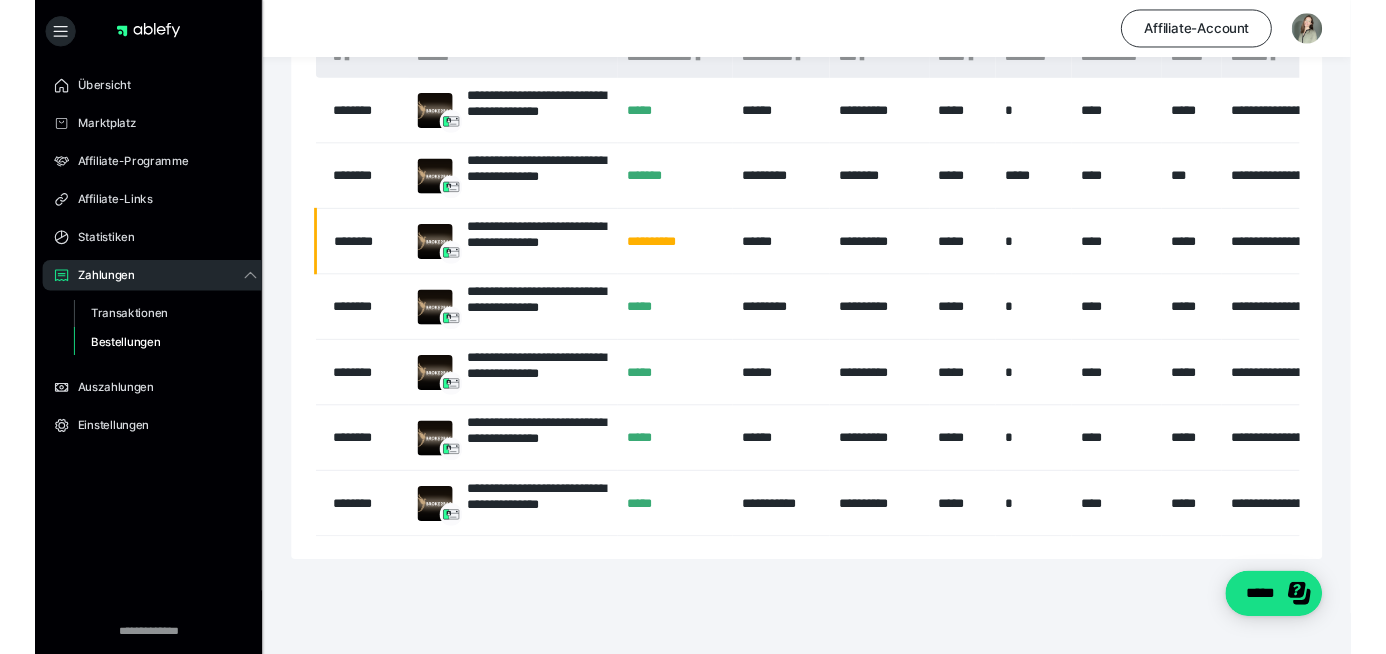 scroll, scrollTop: 140, scrollLeft: 0, axis: vertical 